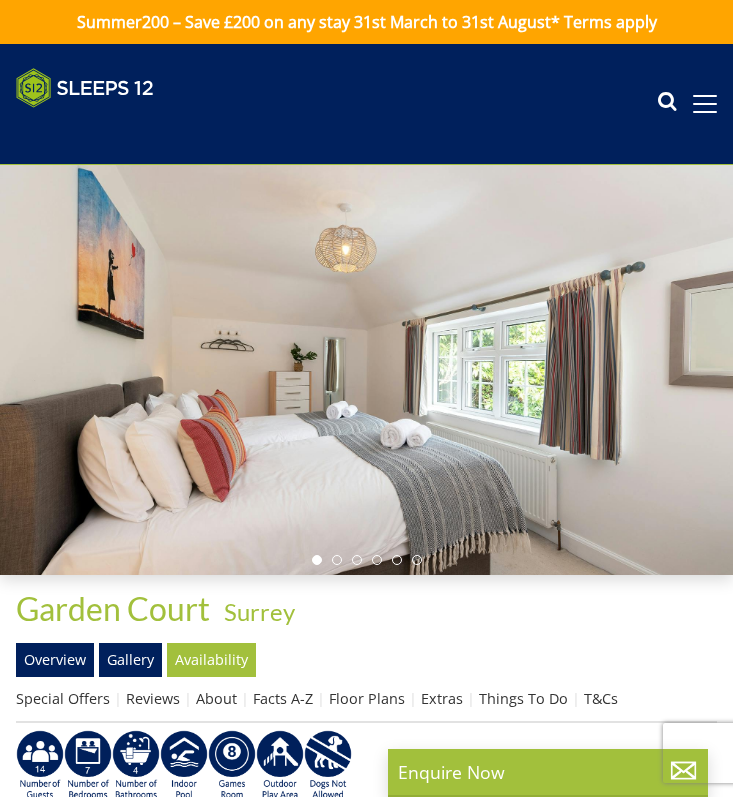 scroll, scrollTop: 0, scrollLeft: 0, axis: both 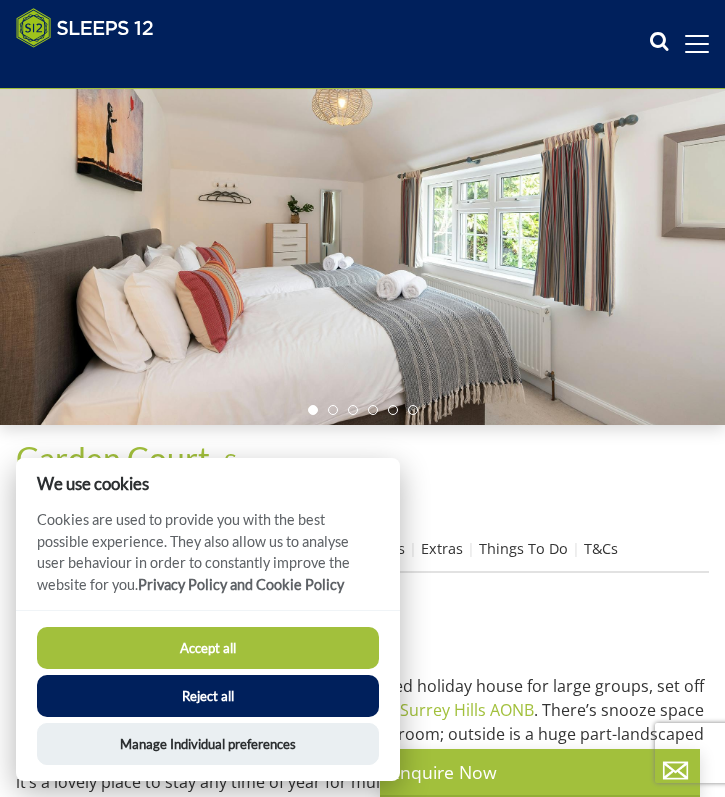 click on "Accept all" at bounding box center (208, 648) 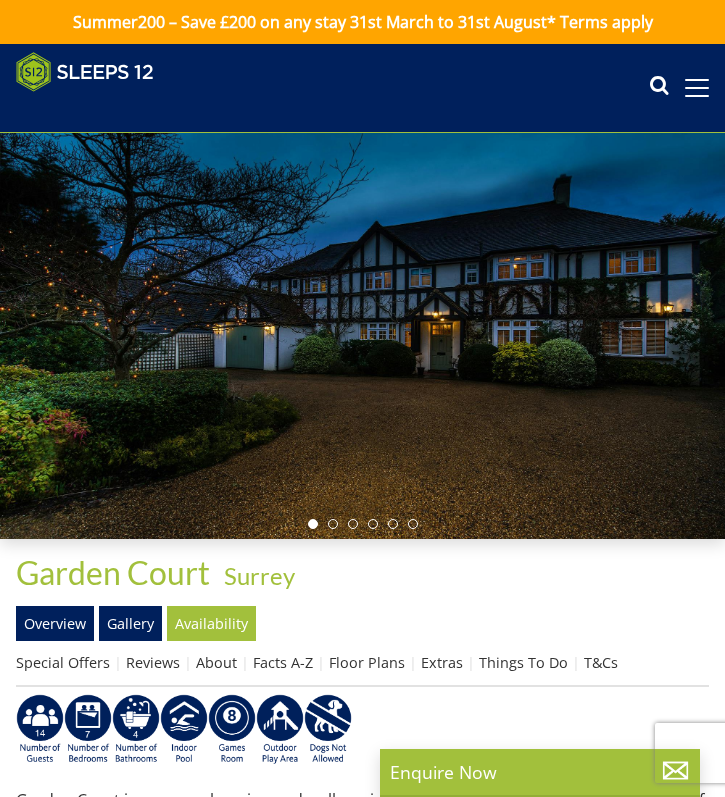 scroll, scrollTop: 411, scrollLeft: 0, axis: vertical 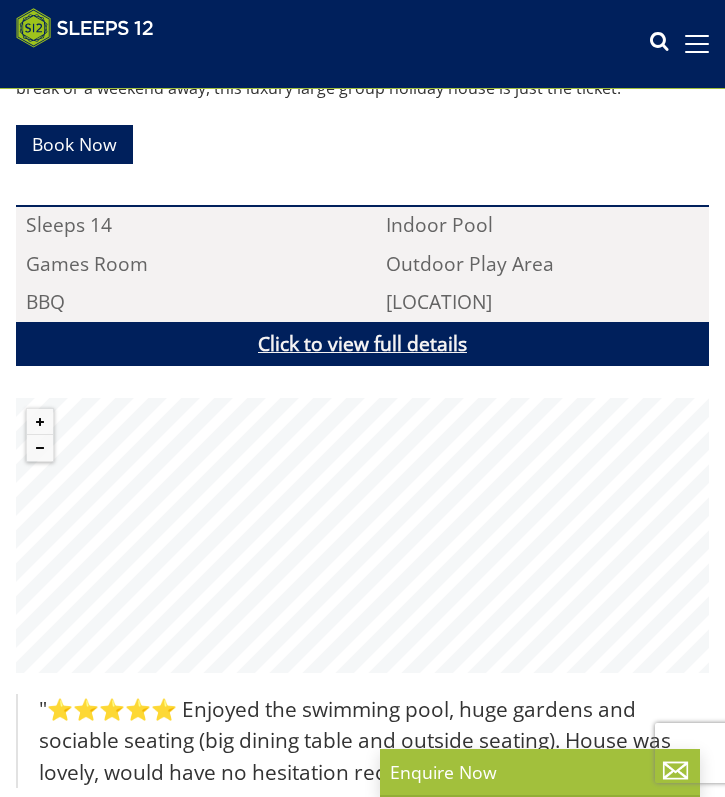 click on "Click to view full details" at bounding box center [362, 344] 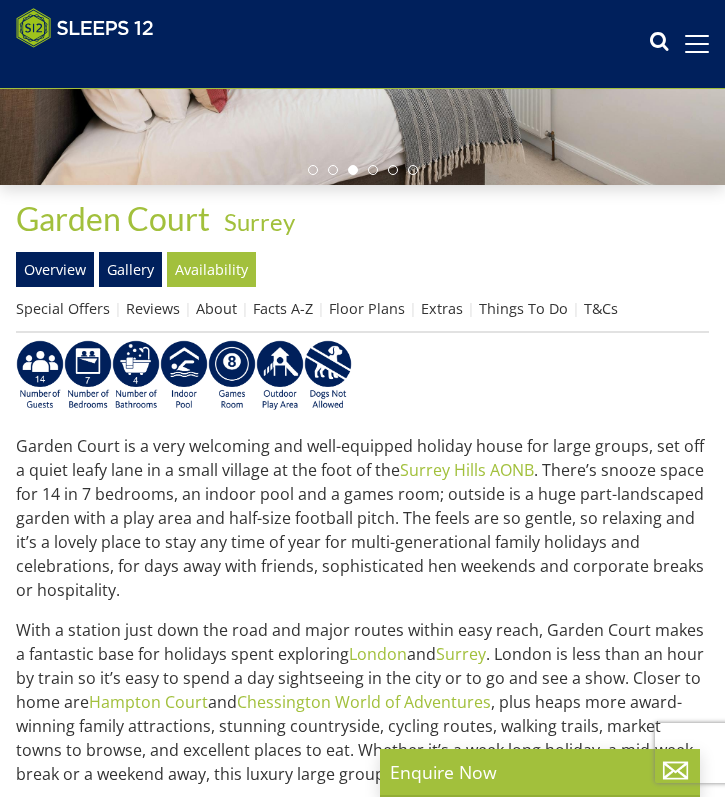 scroll, scrollTop: 115, scrollLeft: 0, axis: vertical 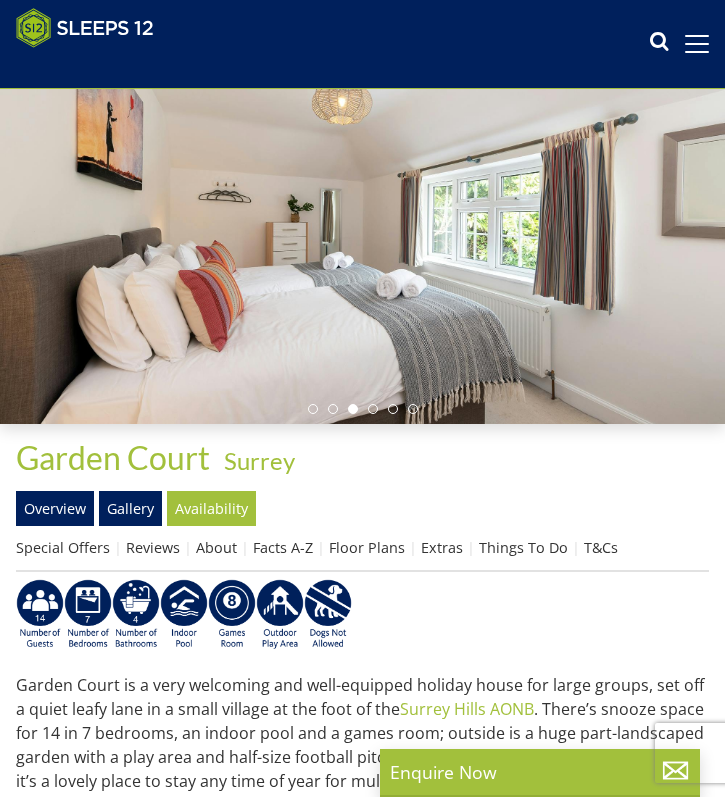 click at bounding box center [362, 221] 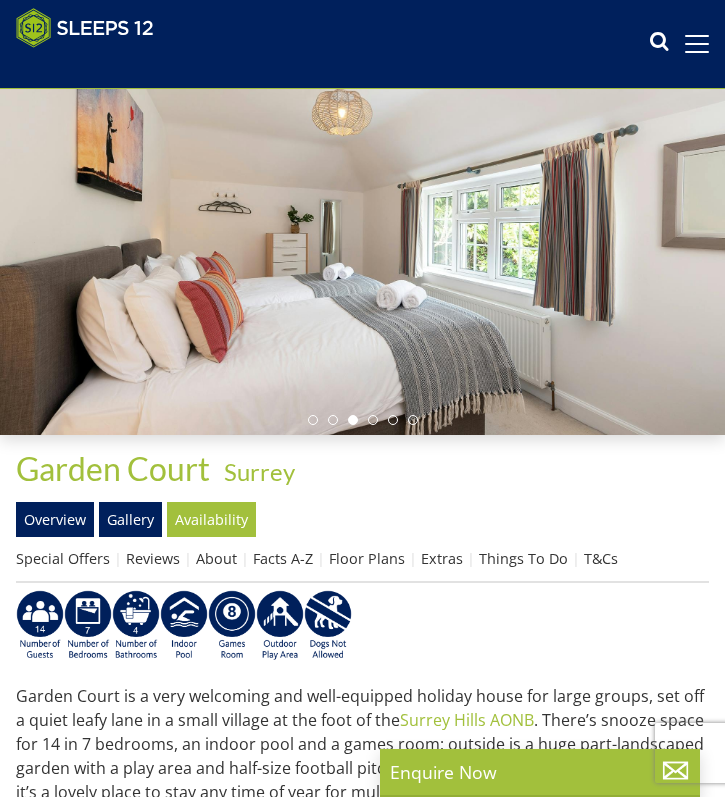 scroll, scrollTop: 98, scrollLeft: 0, axis: vertical 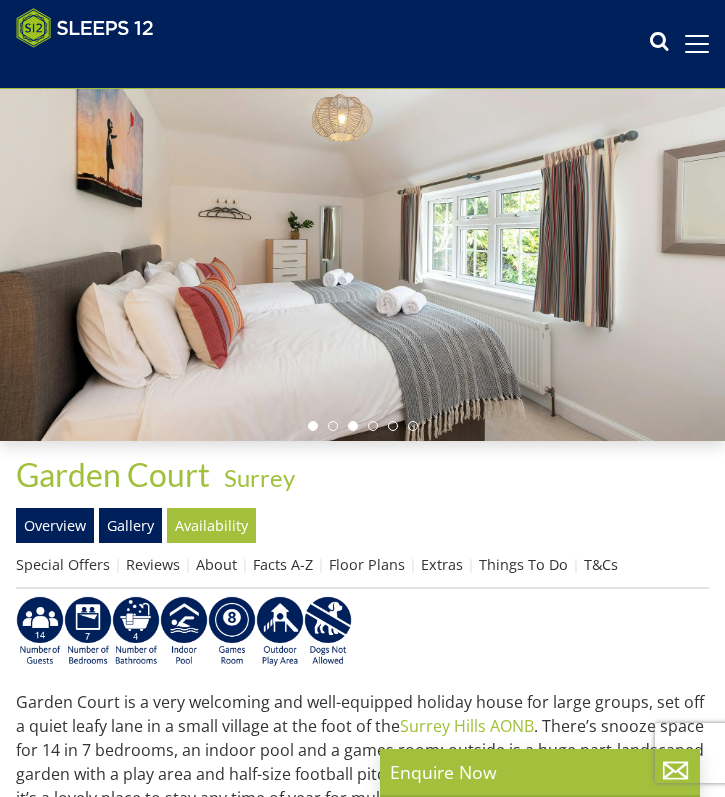 click at bounding box center (313, 426) 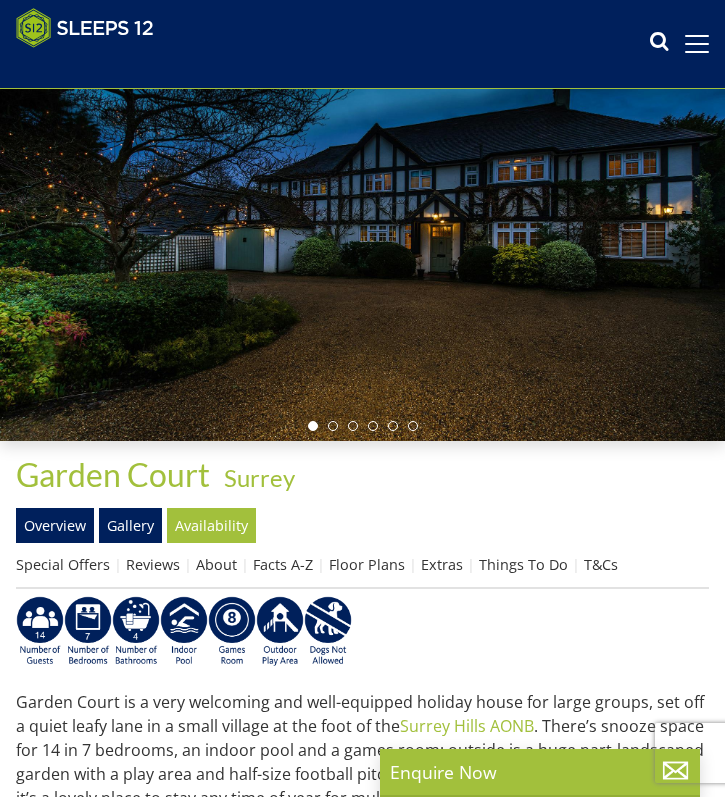 click at bounding box center [362, 238] 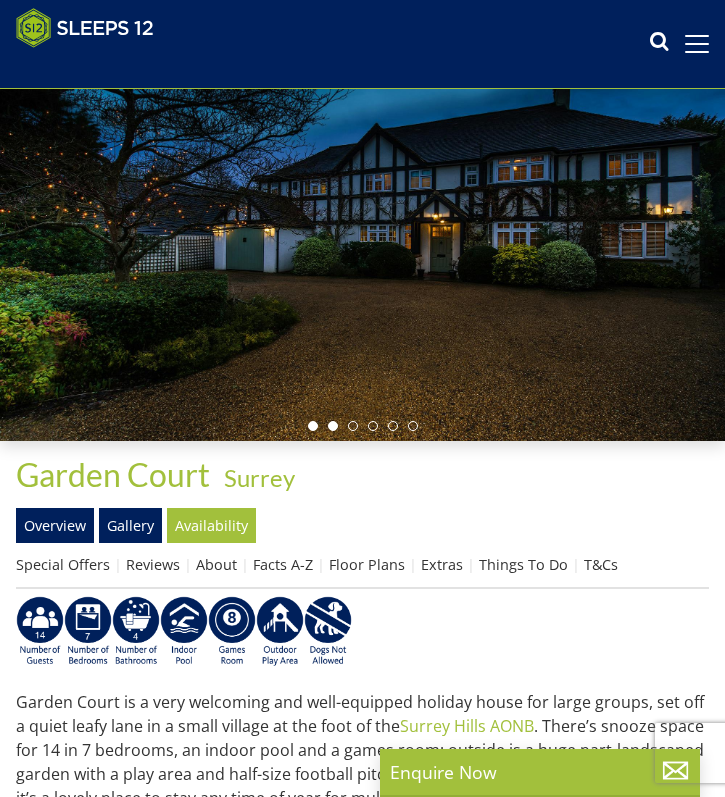 click at bounding box center [333, 426] 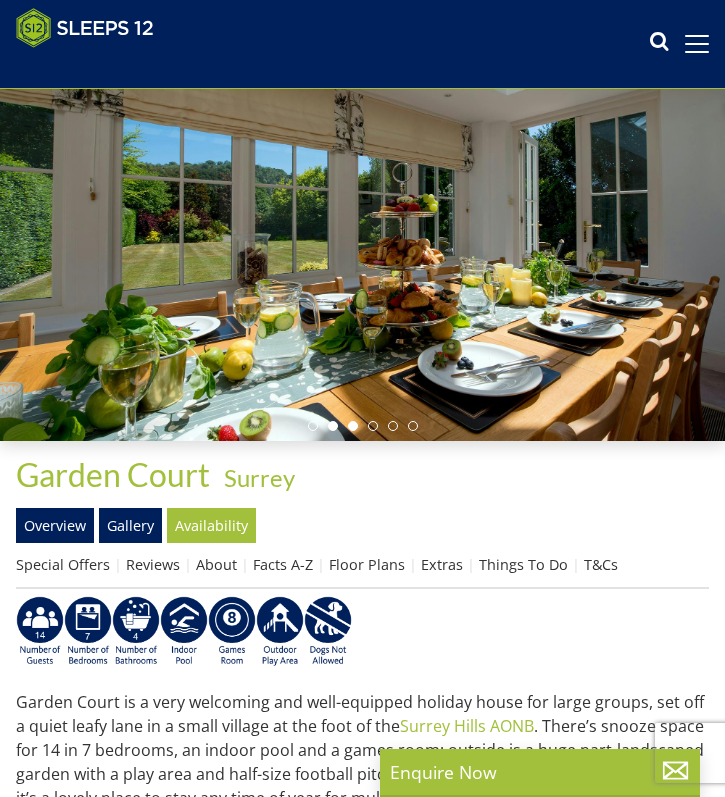 click at bounding box center (353, 426) 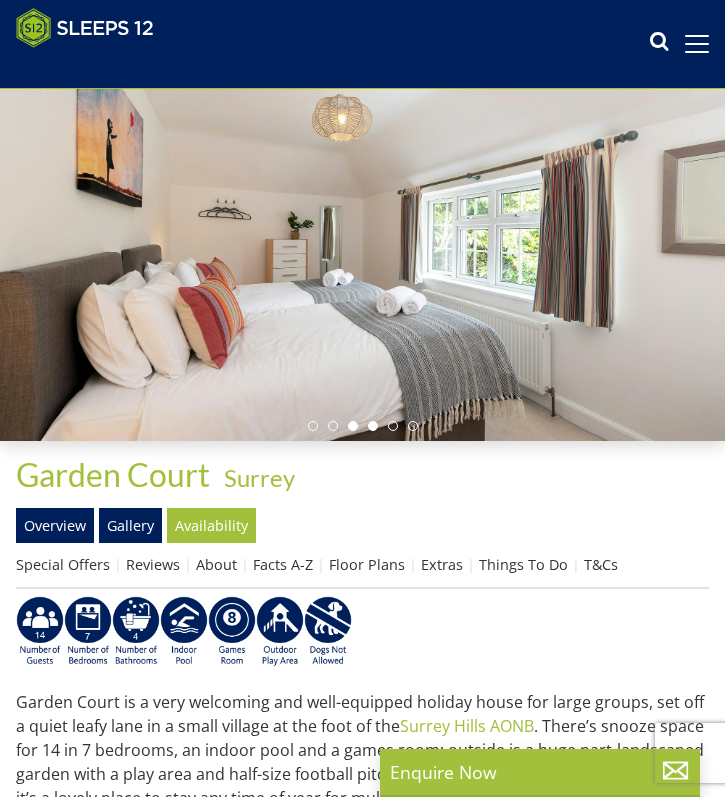 click at bounding box center [373, 426] 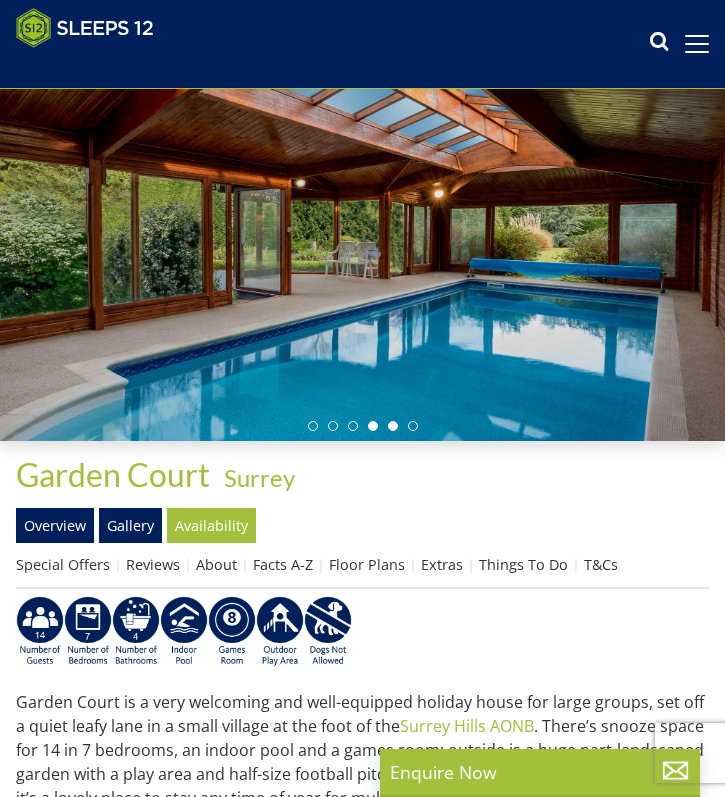 click at bounding box center (393, 426) 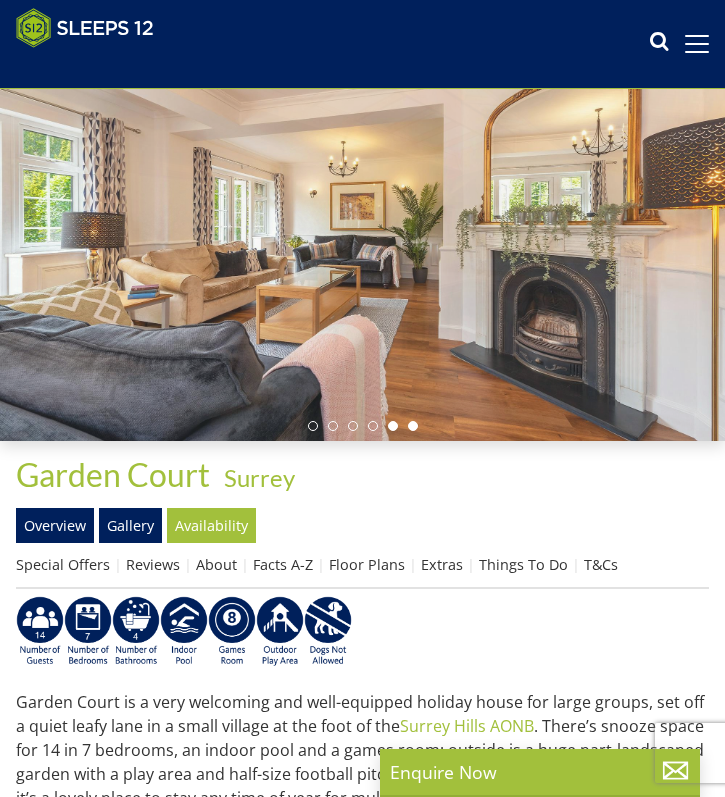 click at bounding box center (413, 426) 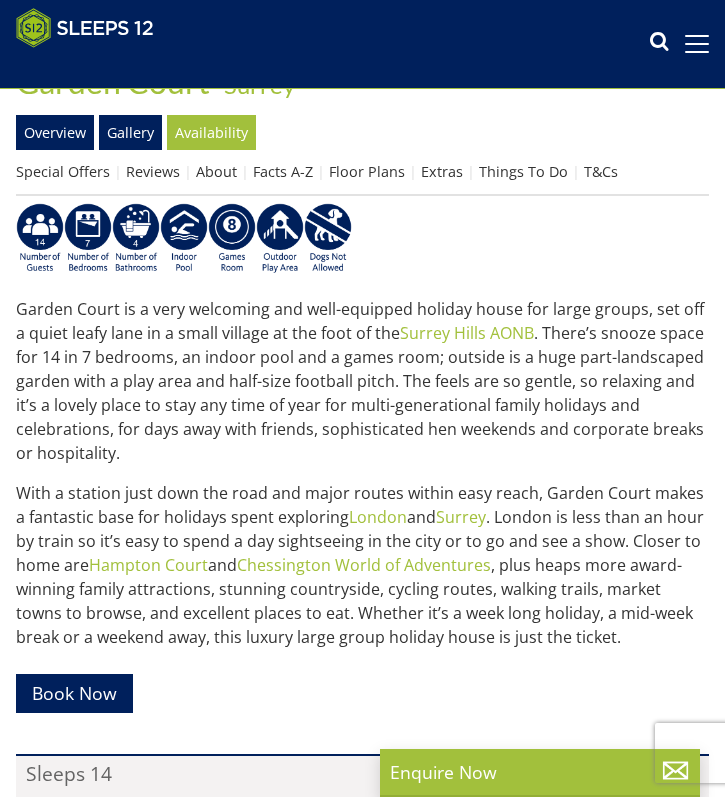 scroll, scrollTop: 783, scrollLeft: 0, axis: vertical 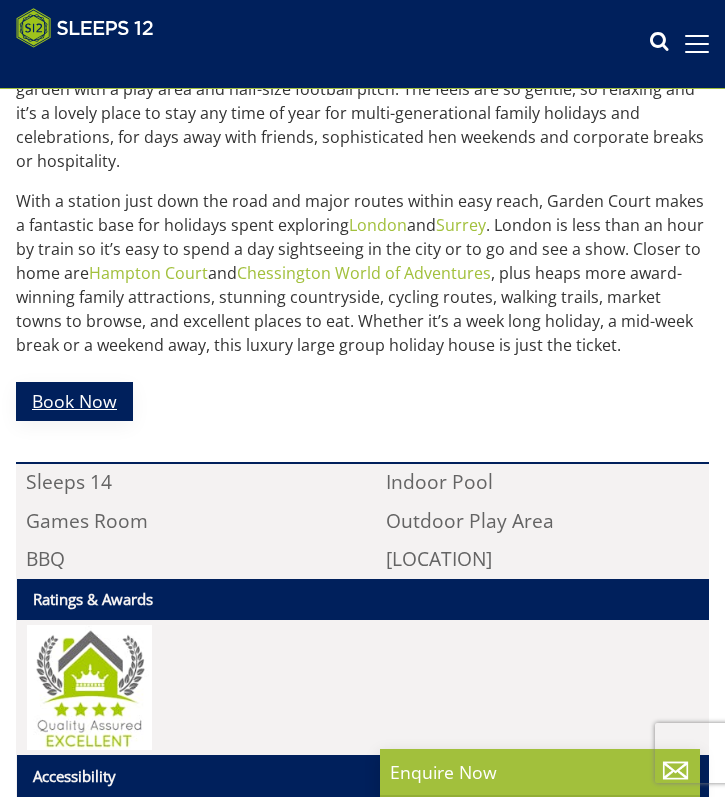 click on "Book Now" at bounding box center [74, 401] 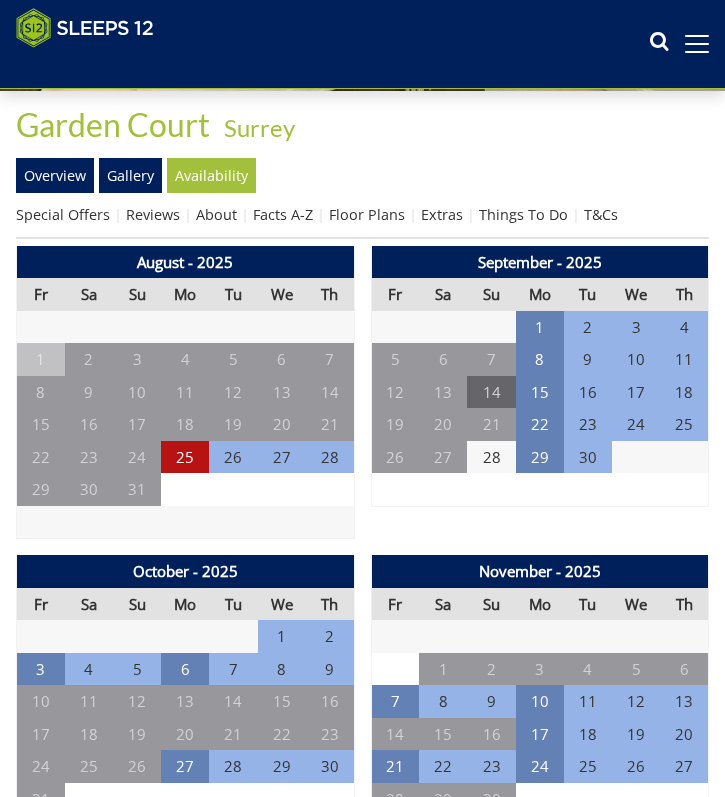 scroll, scrollTop: 514, scrollLeft: 0, axis: vertical 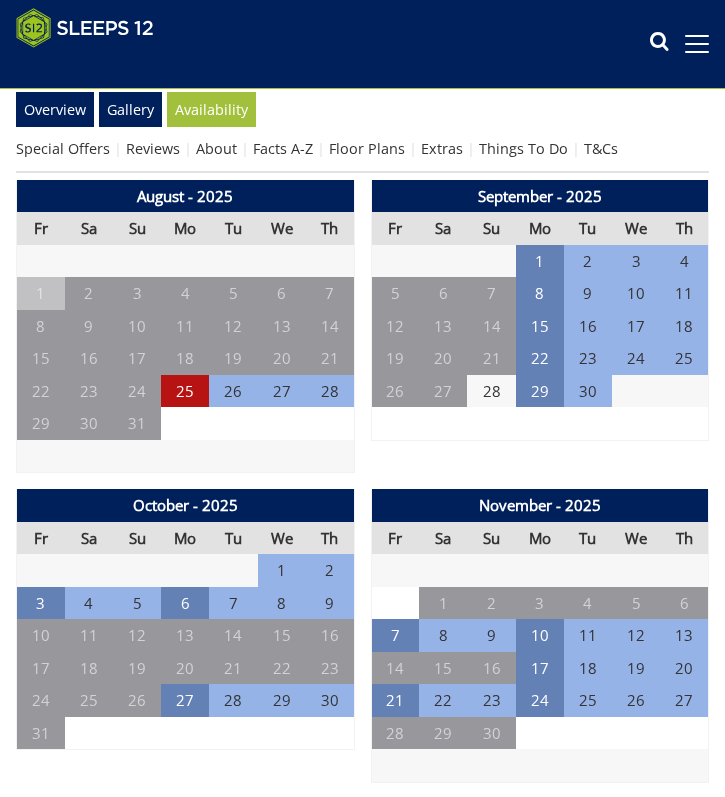 click on "4" at bounding box center (89, 603) 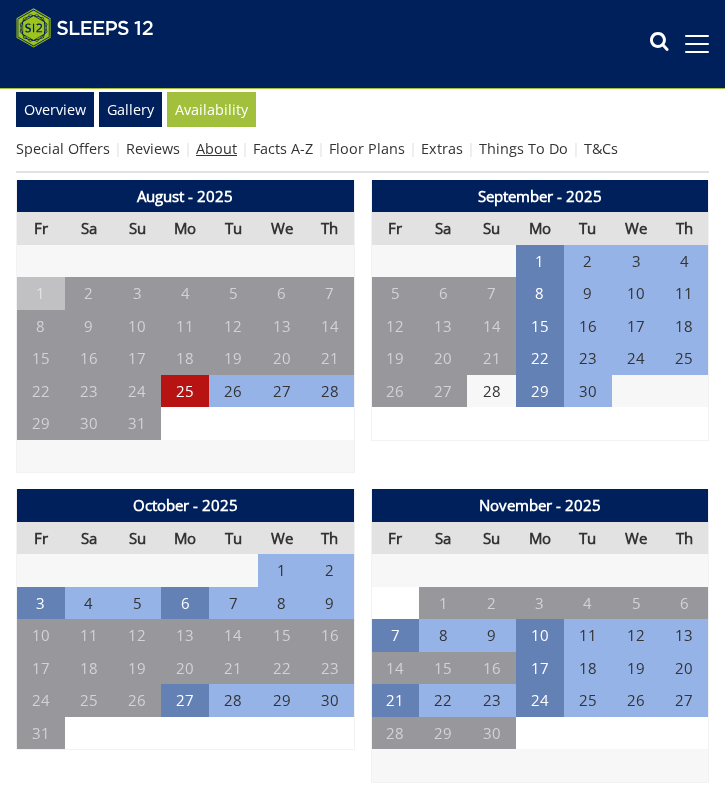click on "About" at bounding box center [216, 148] 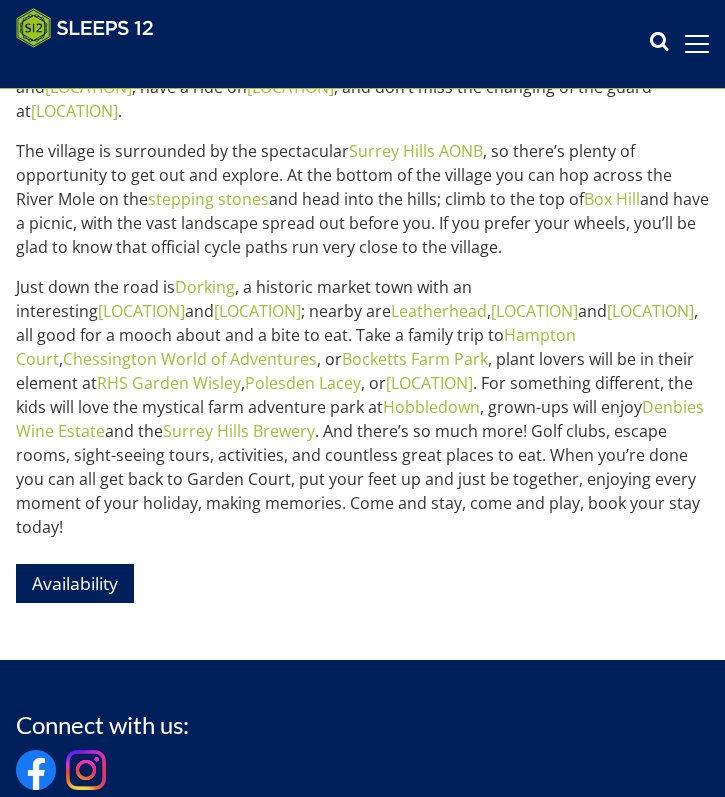 scroll, scrollTop: 1026, scrollLeft: 0, axis: vertical 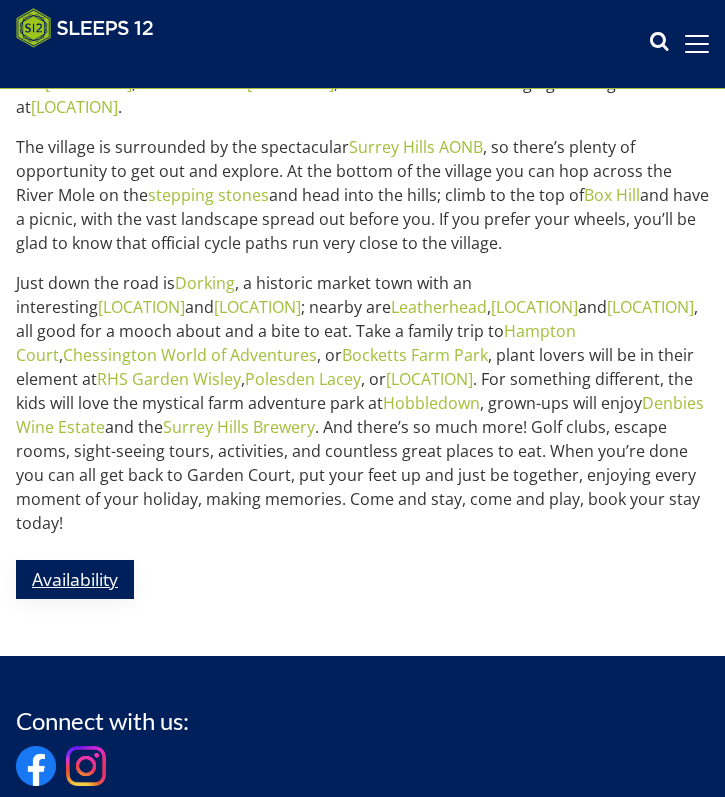 click on "Availability" at bounding box center (75, 579) 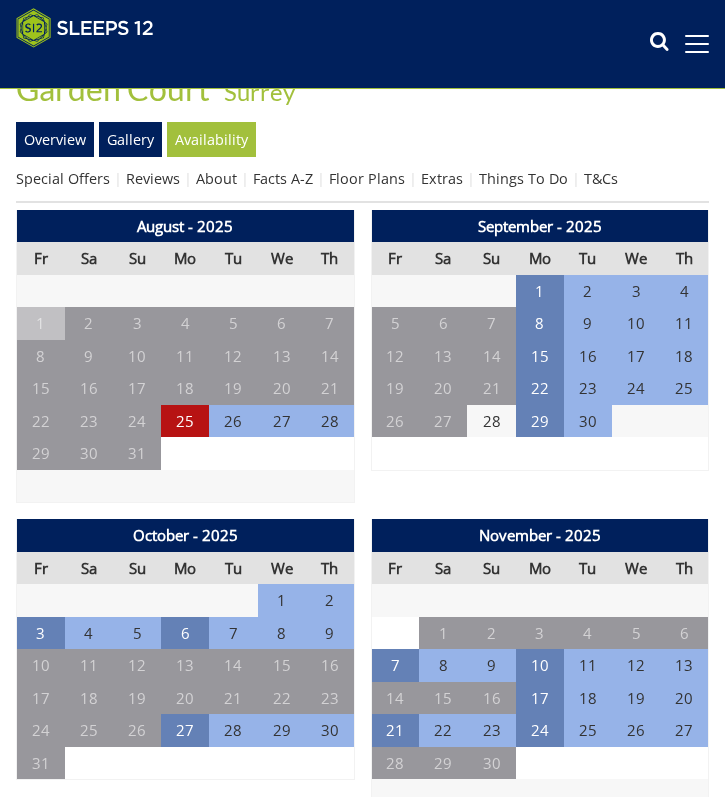 scroll, scrollTop: 581, scrollLeft: 0, axis: vertical 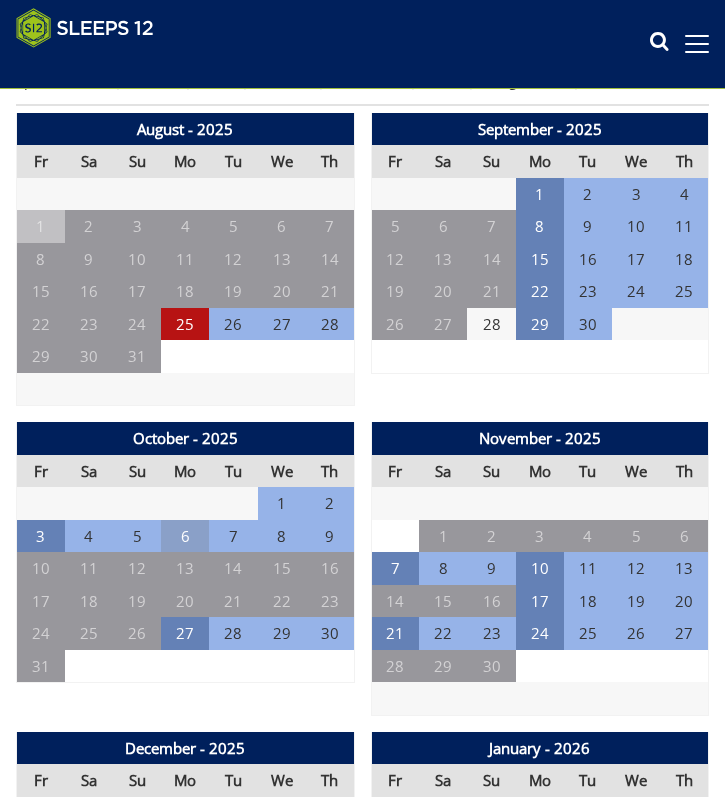 click on "6" at bounding box center [185, 536] 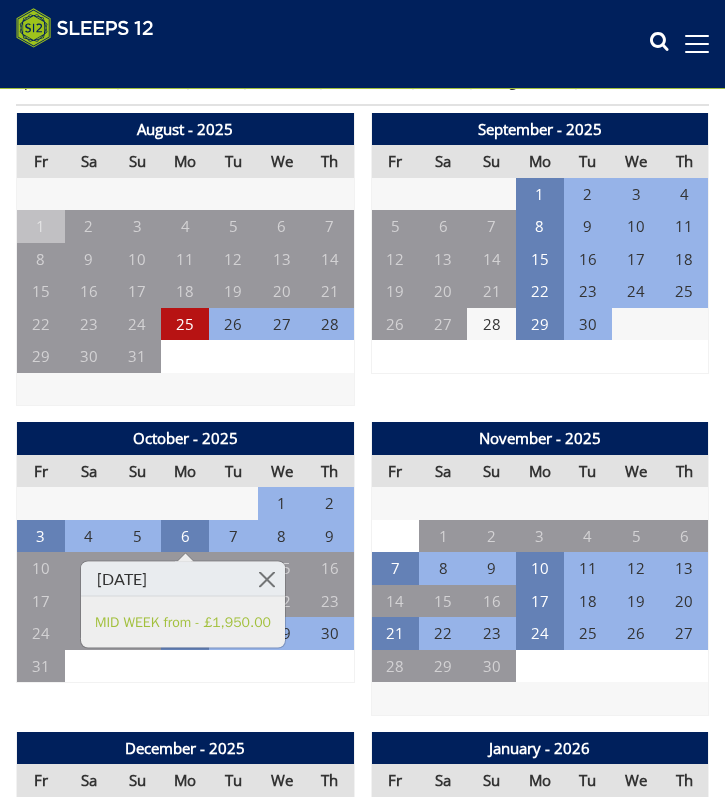 click on "4" at bounding box center (89, 536) 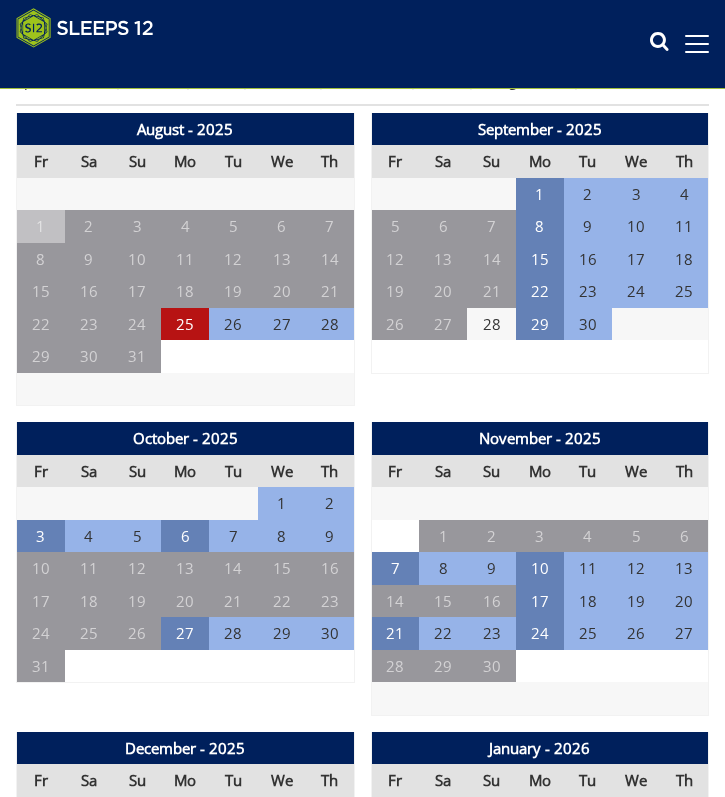 click on "4" at bounding box center [89, 536] 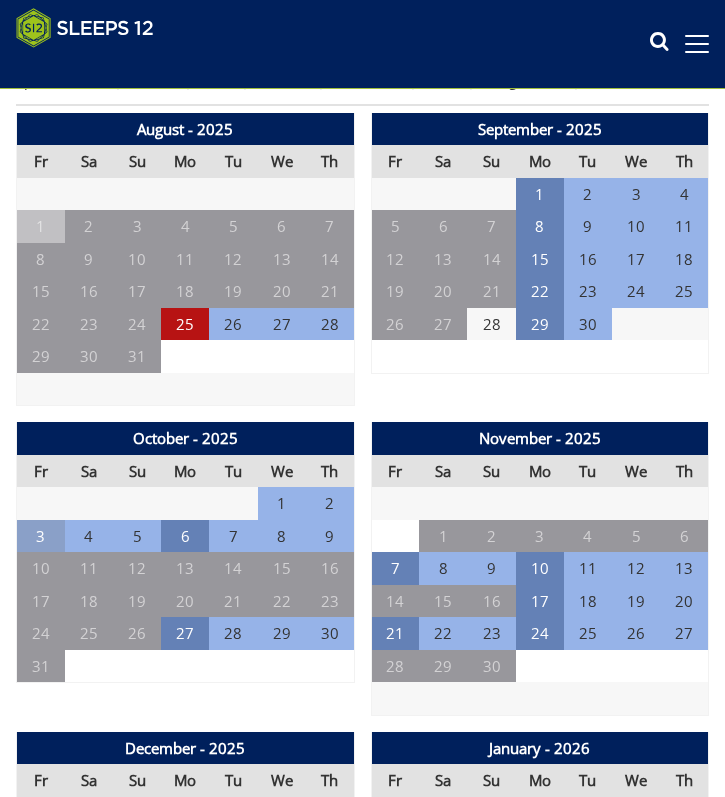 click on "3" at bounding box center [41, 536] 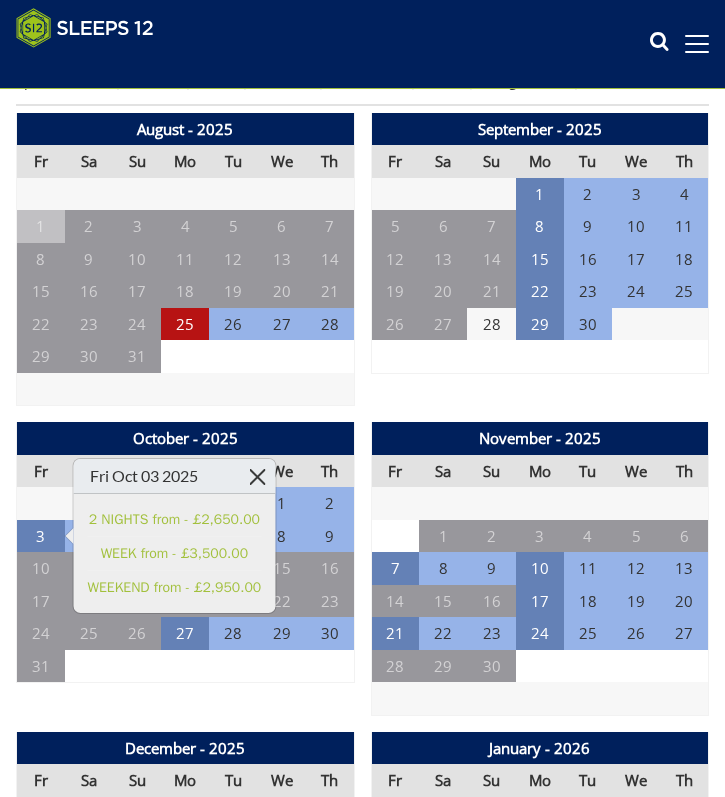 click at bounding box center (257, 476) 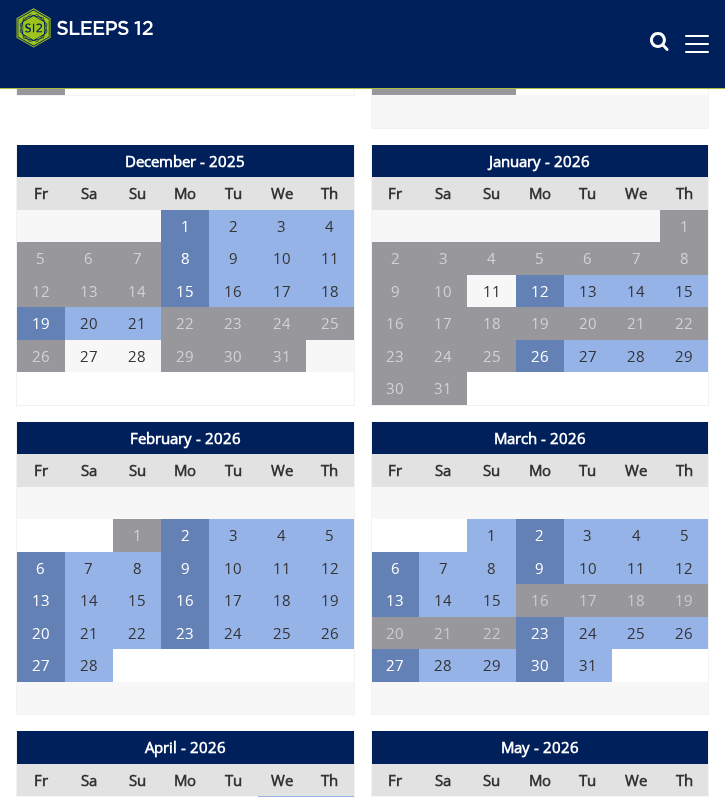 scroll, scrollTop: 626, scrollLeft: 0, axis: vertical 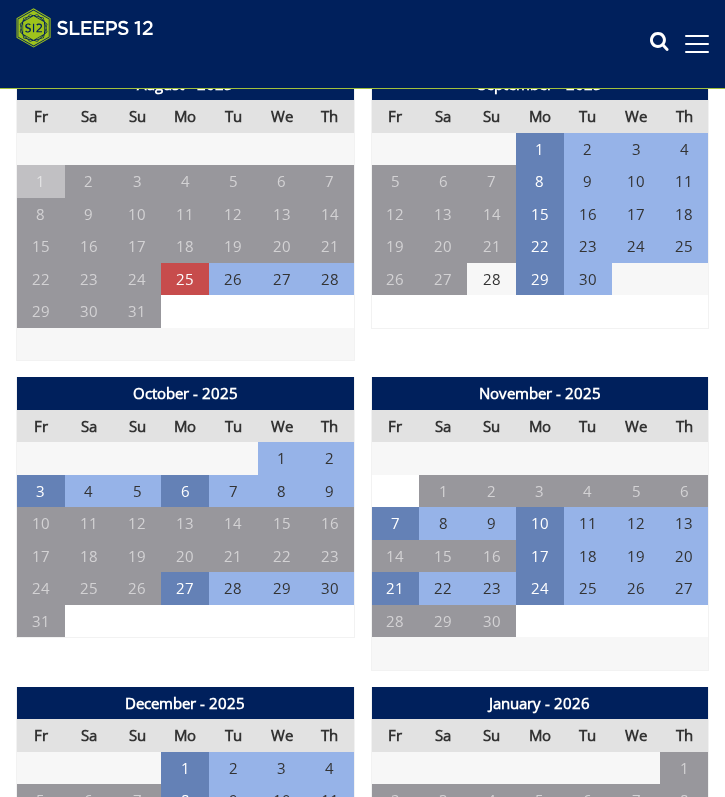 click on "25" at bounding box center [185, 279] 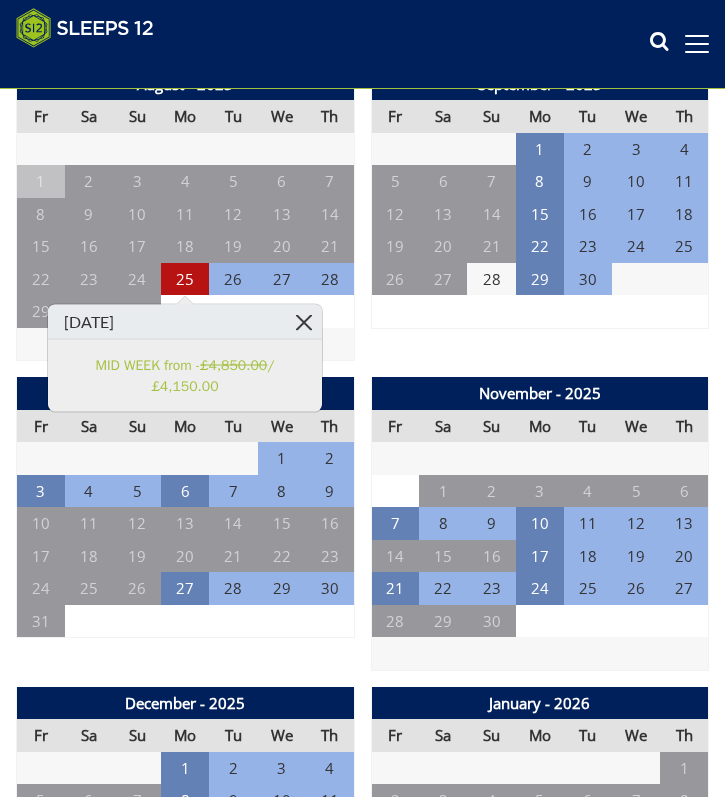 click at bounding box center [304, 322] 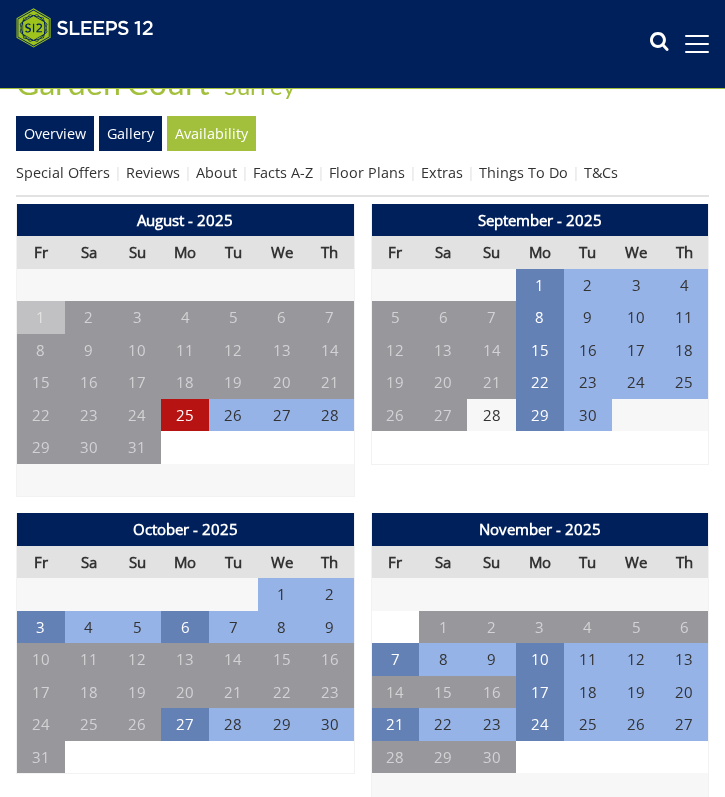 scroll, scrollTop: 369, scrollLeft: 0, axis: vertical 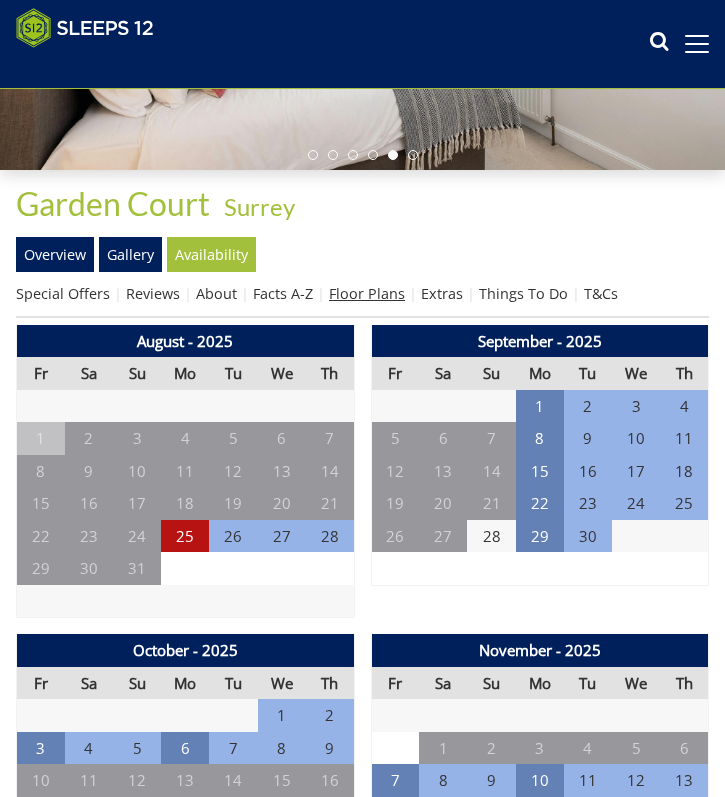 click on "Floor Plans" at bounding box center (367, 293) 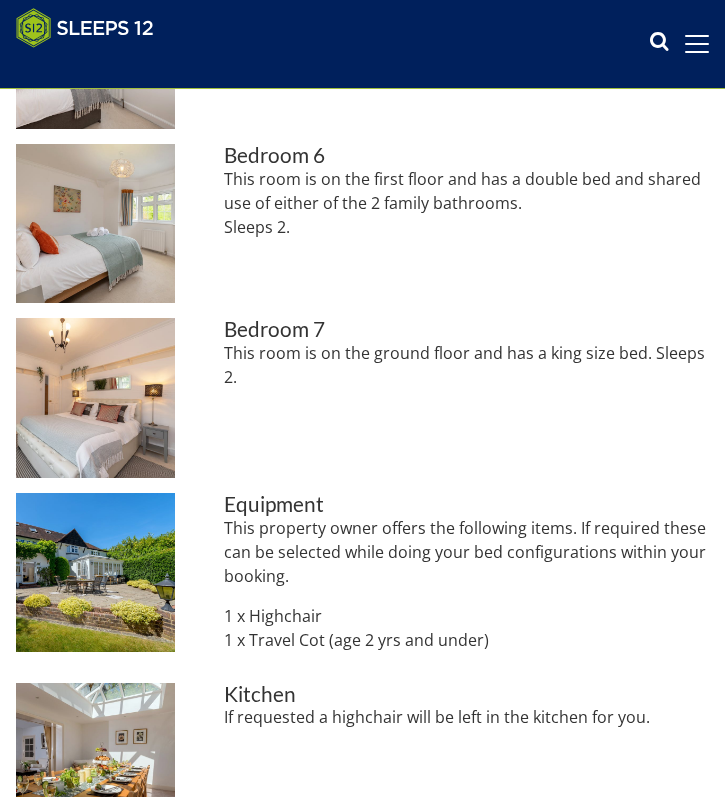 scroll, scrollTop: 4064, scrollLeft: 0, axis: vertical 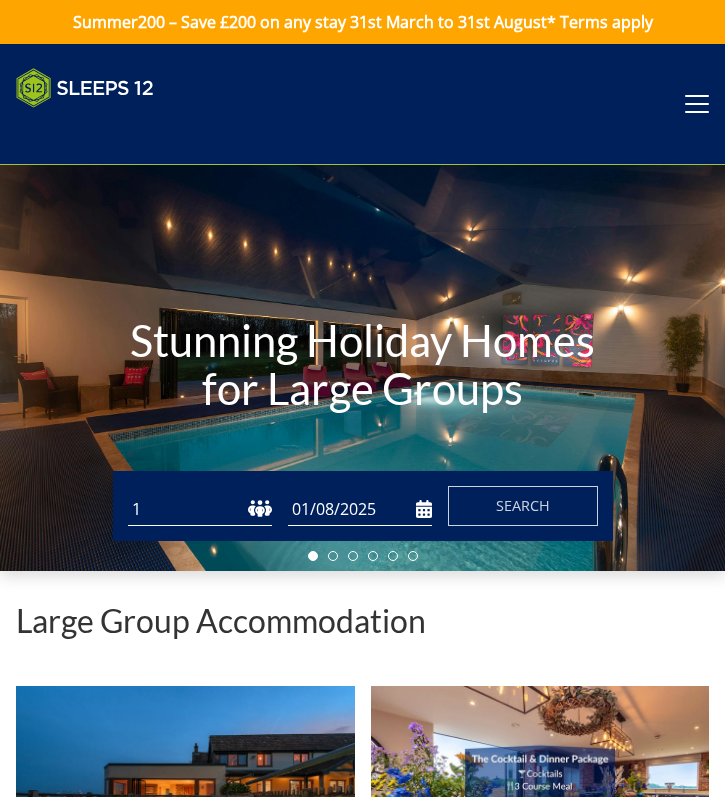 click on "1
2
3
4
5
6
7
8
9
10
11
12
13
14
15
16
17
18
19
20
21
22
23
24
25
26
27
28
29
30
31
32" at bounding box center [200, 509] 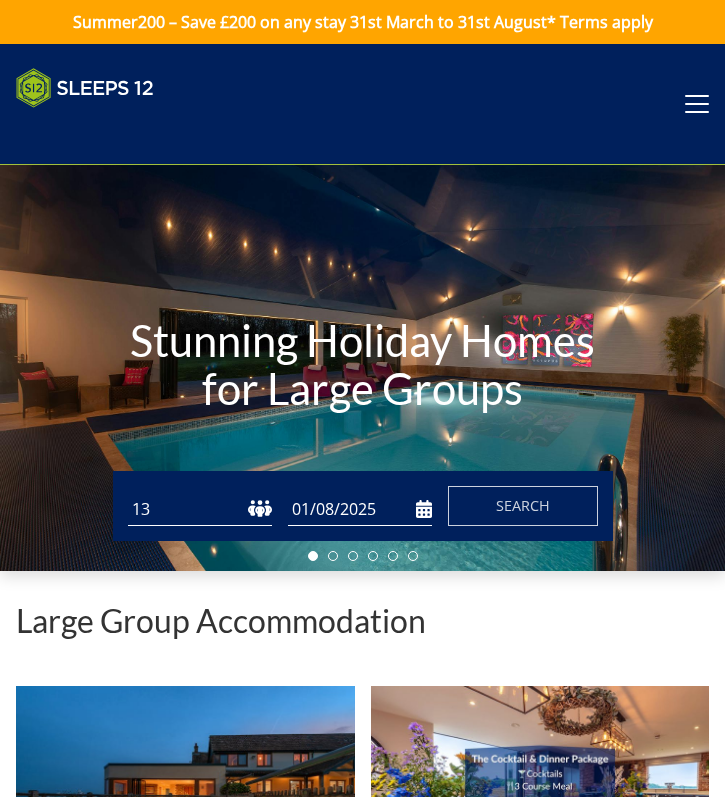 click on "01/08/2025" at bounding box center [360, 509] 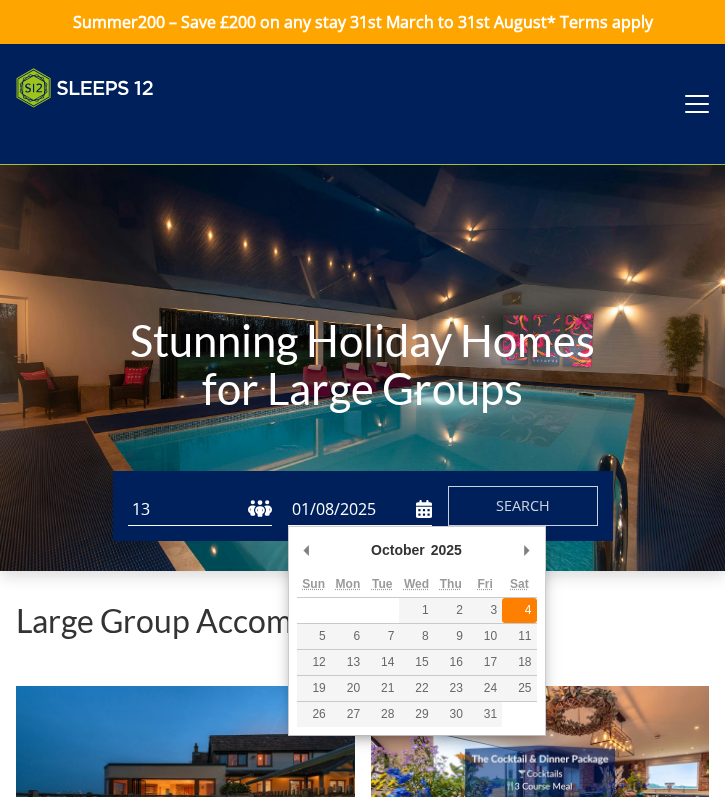type on "04/10/2025" 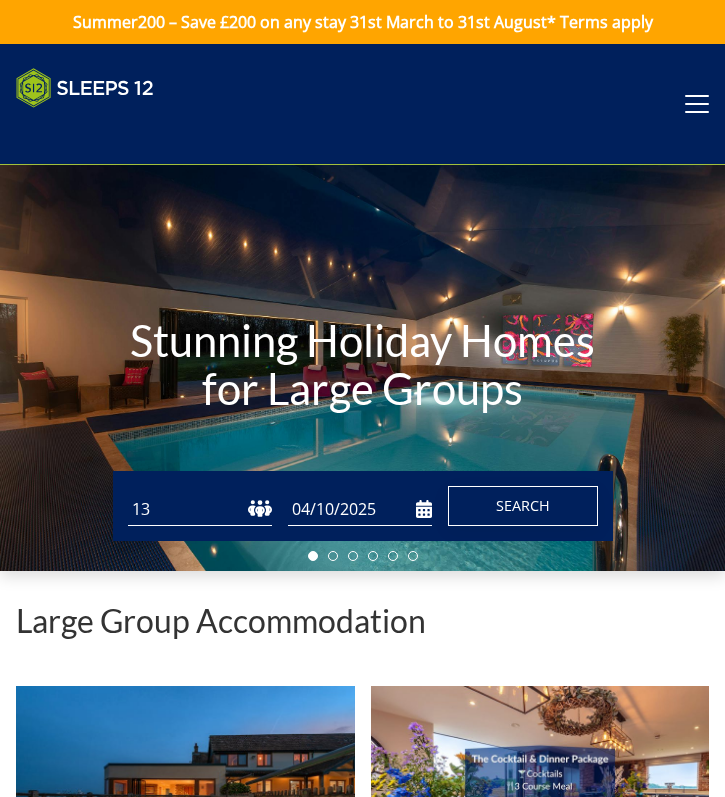 click on "Search" at bounding box center (523, 506) 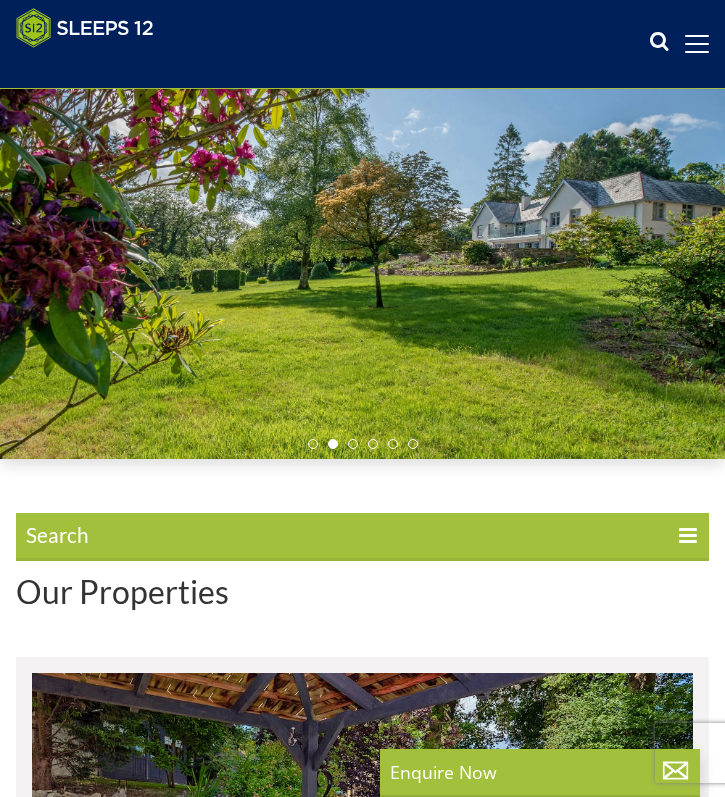 scroll, scrollTop: 77, scrollLeft: 0, axis: vertical 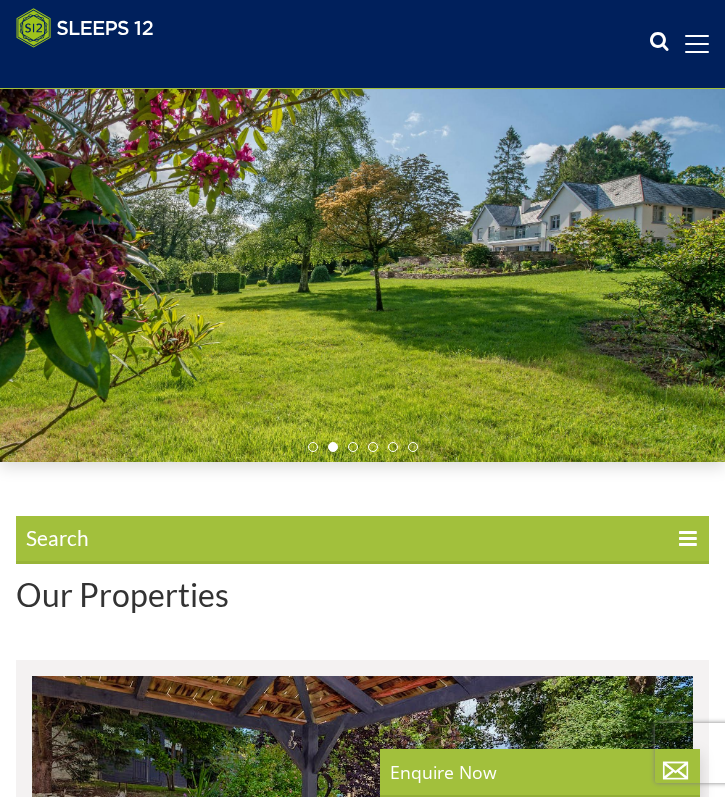 click on "Search" at bounding box center (362, 540) 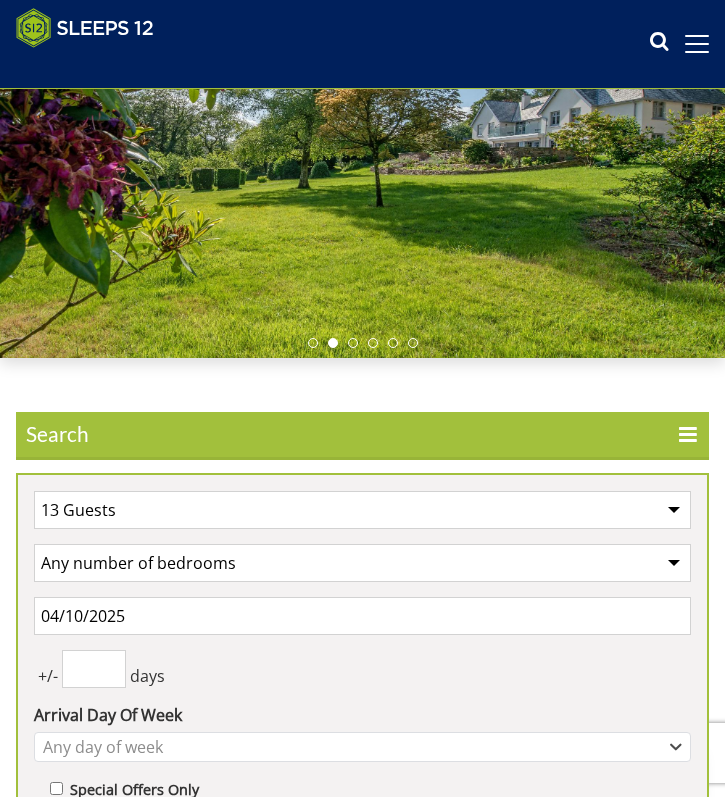 scroll, scrollTop: 308, scrollLeft: 0, axis: vertical 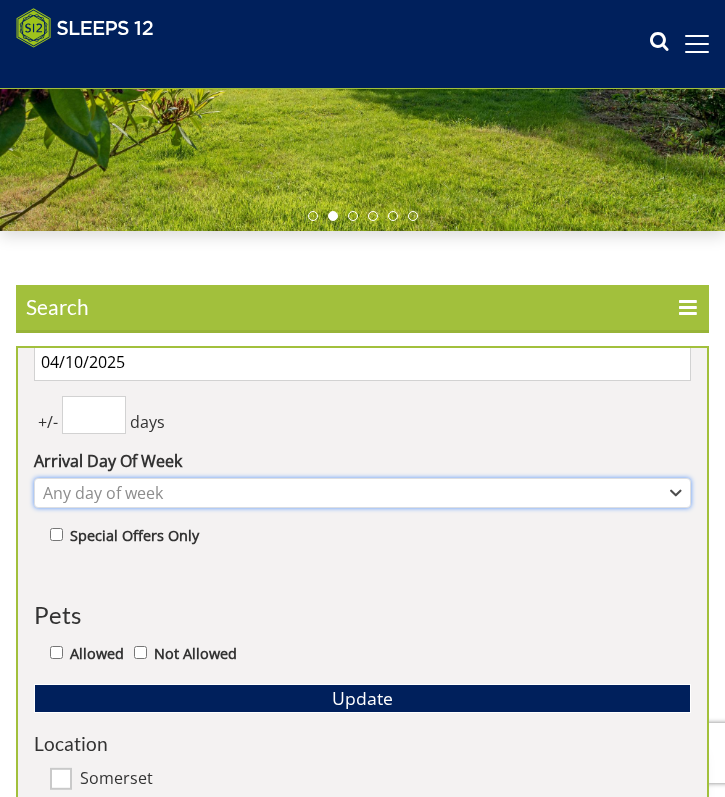 click on "Any day of week" at bounding box center [351, 493] 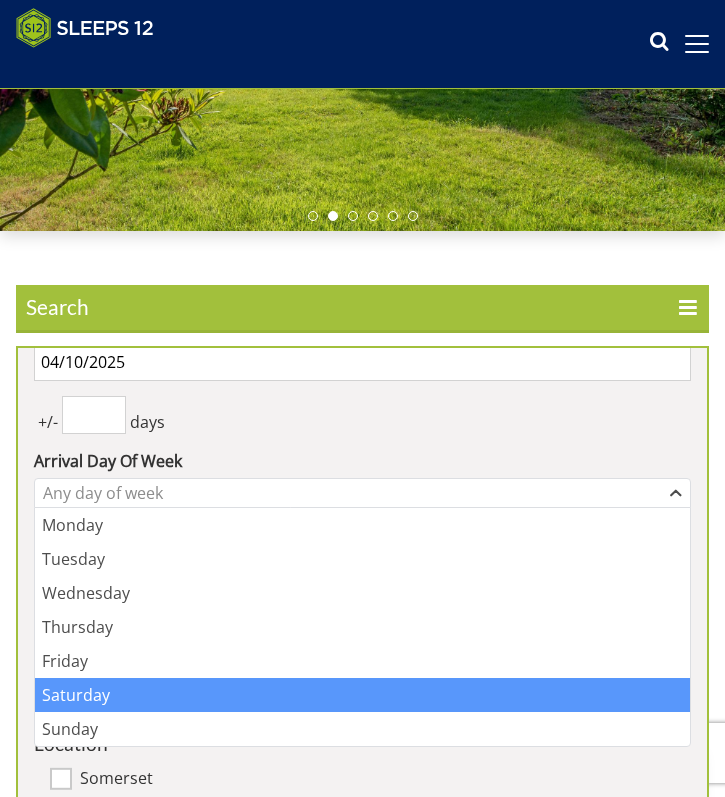 click on "Saturday" at bounding box center [362, 695] 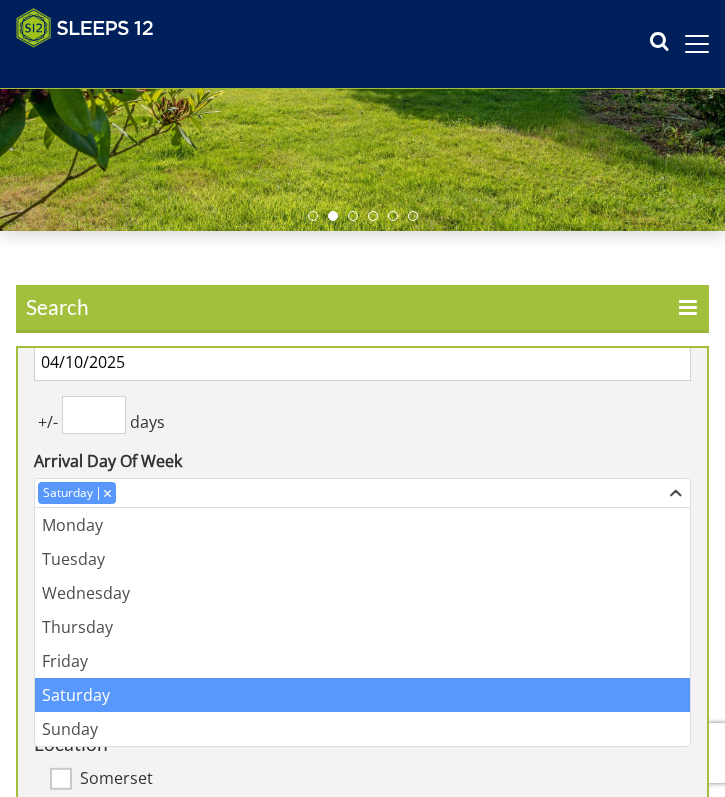 click on "[DATE]" at bounding box center [362, 743] 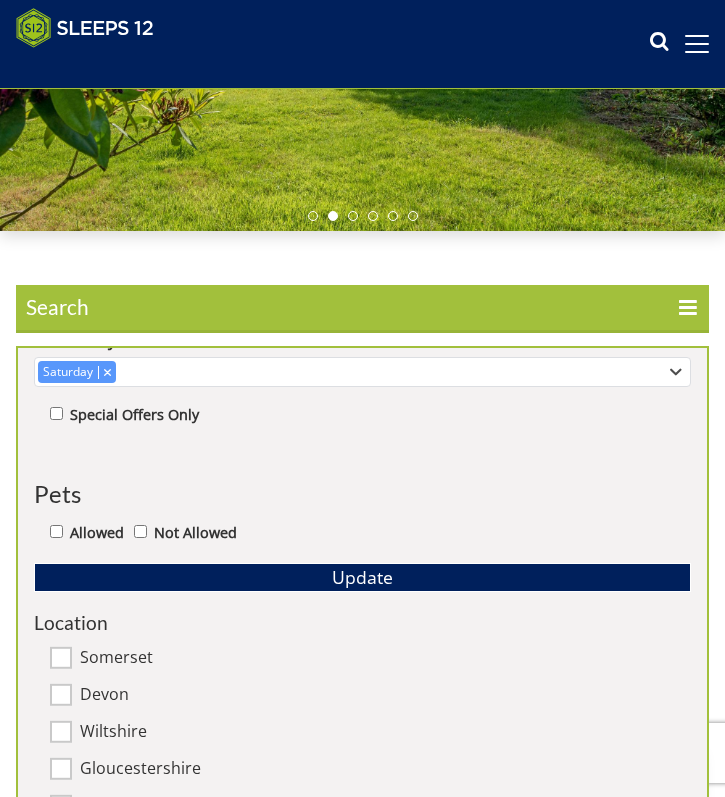 scroll, scrollTop: 408, scrollLeft: 0, axis: vertical 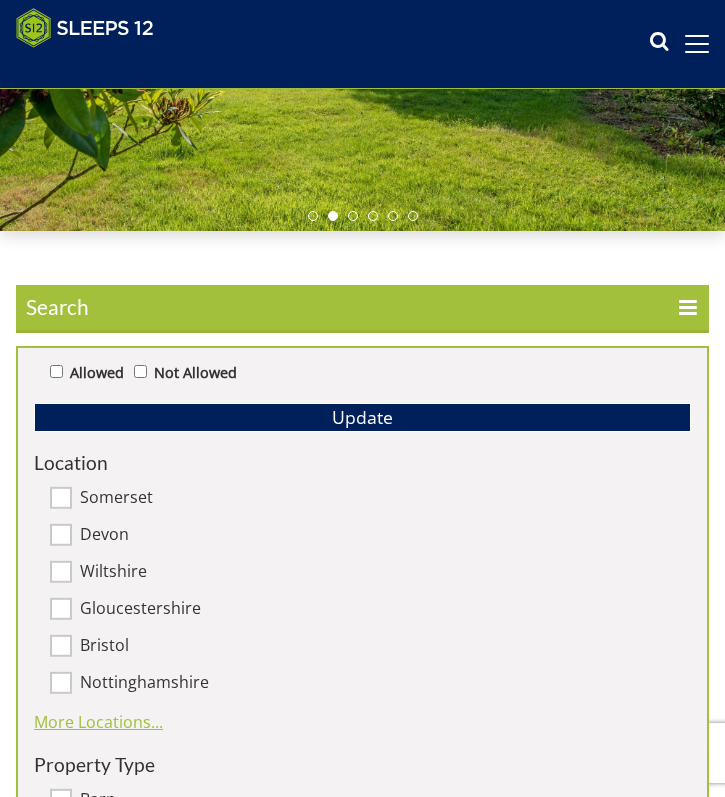 click on "More Locations..." at bounding box center (98, 722) 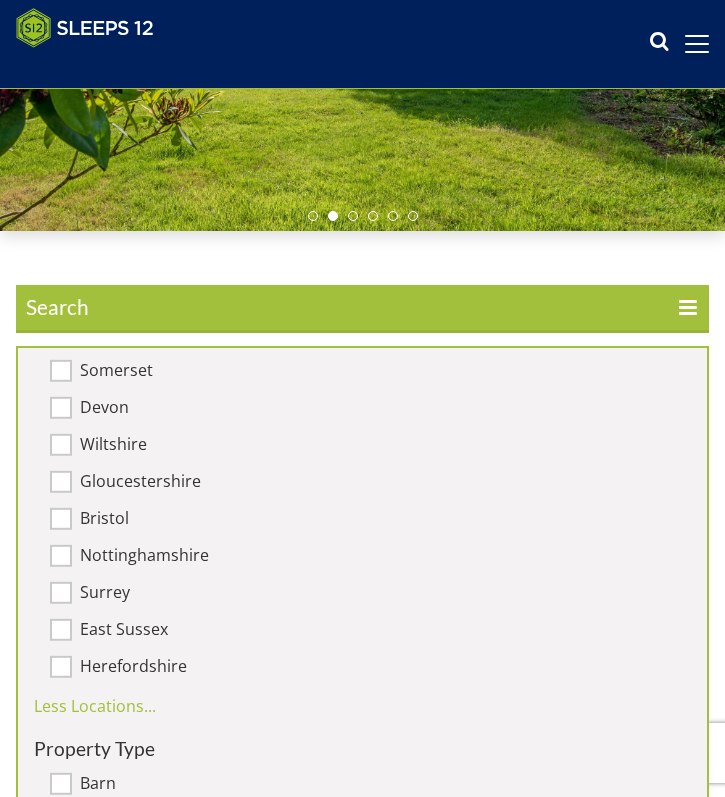 scroll, scrollTop: 537, scrollLeft: 0, axis: vertical 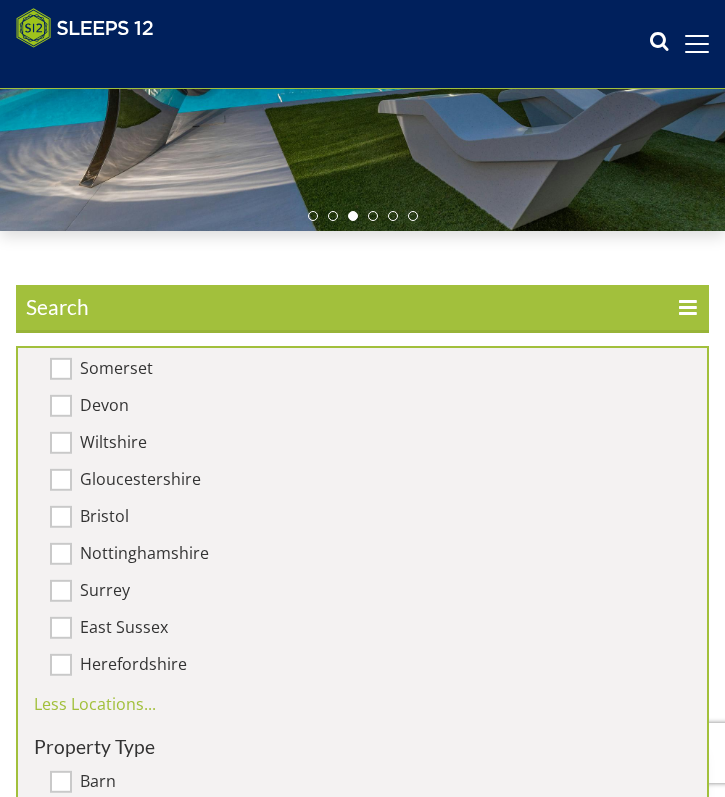 click on "Surrey" at bounding box center (61, 591) 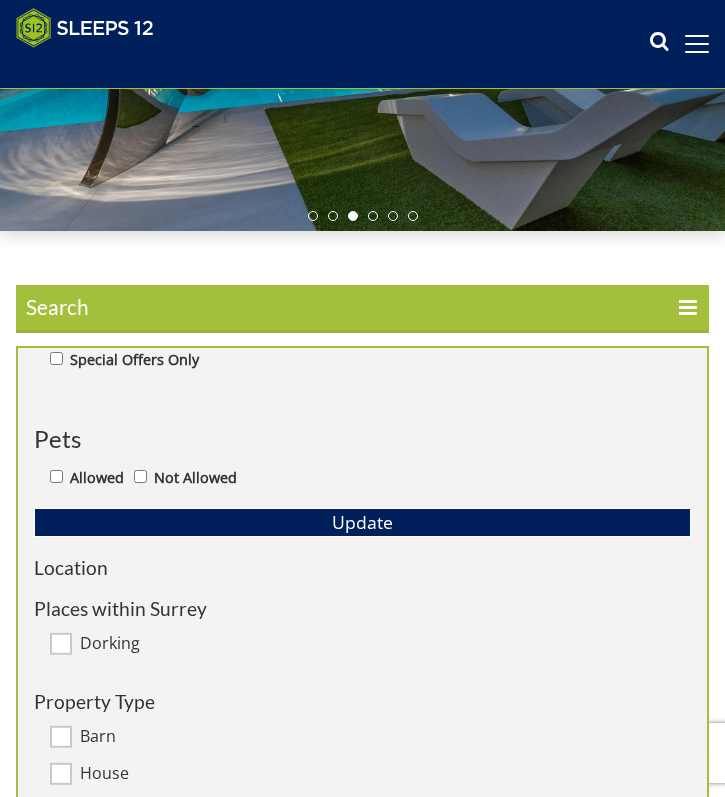 scroll, scrollTop: 302, scrollLeft: 0, axis: vertical 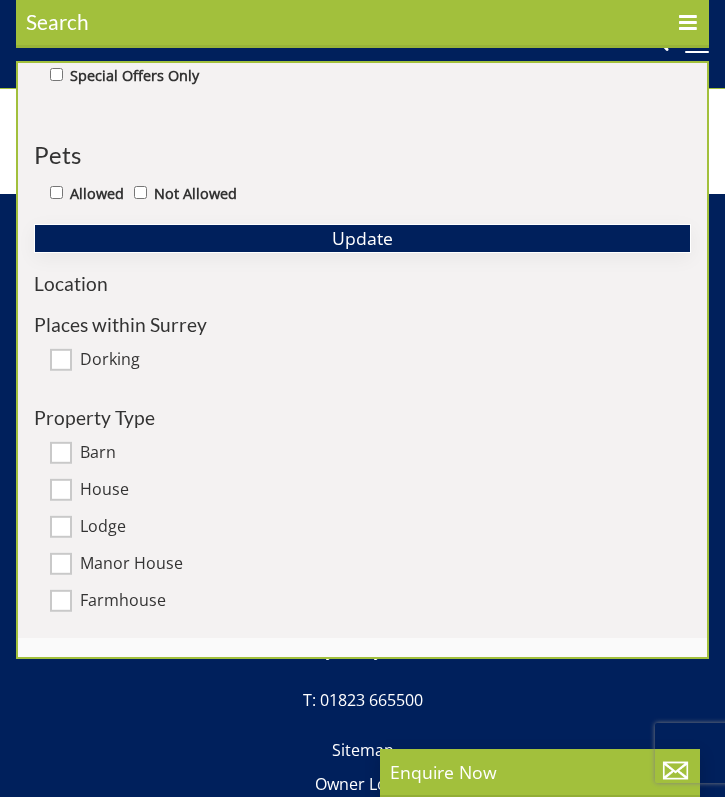 click on "Update" at bounding box center (362, 238) 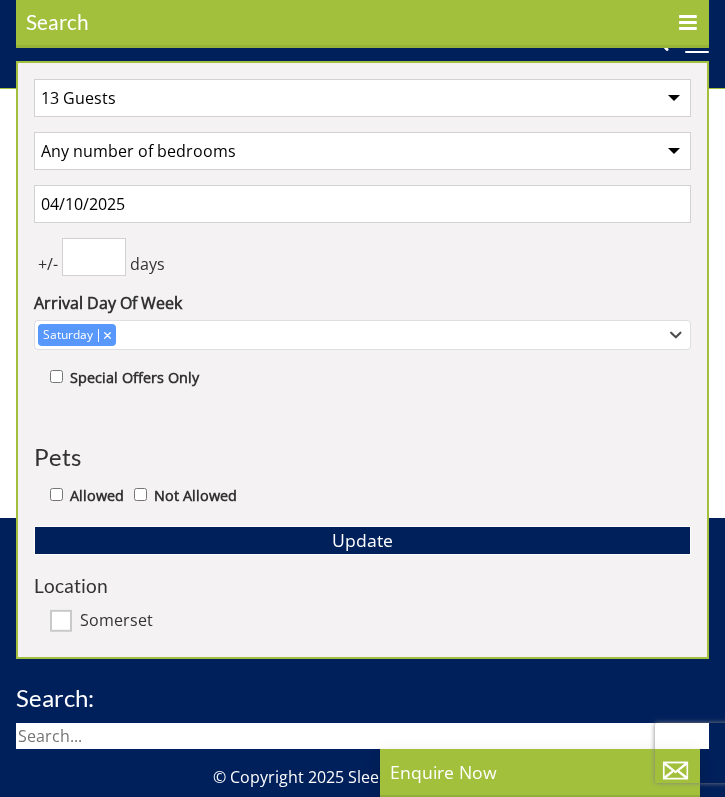 scroll, scrollTop: 261, scrollLeft: 0, axis: vertical 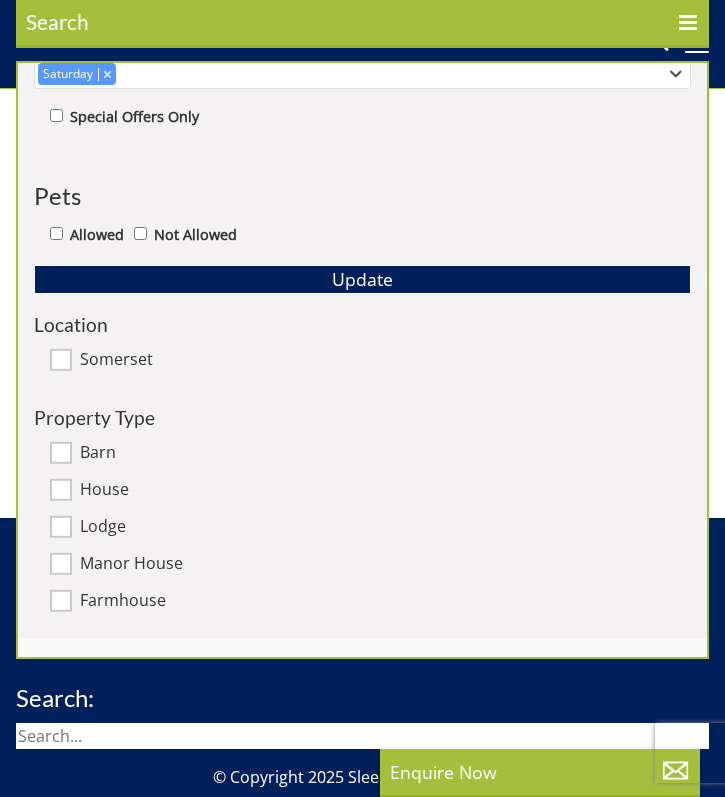 click on "Search:" at bounding box center (362, 698) 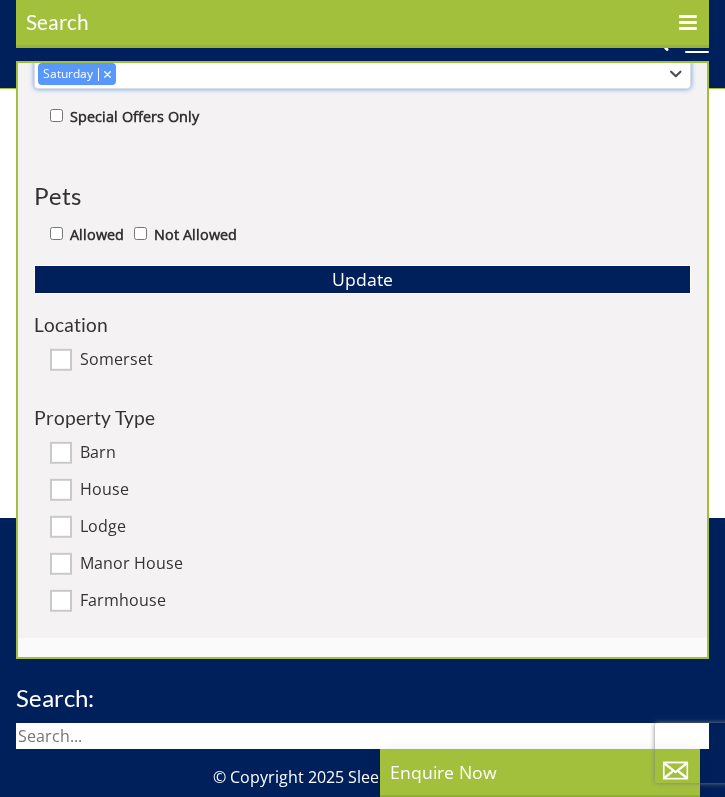 click 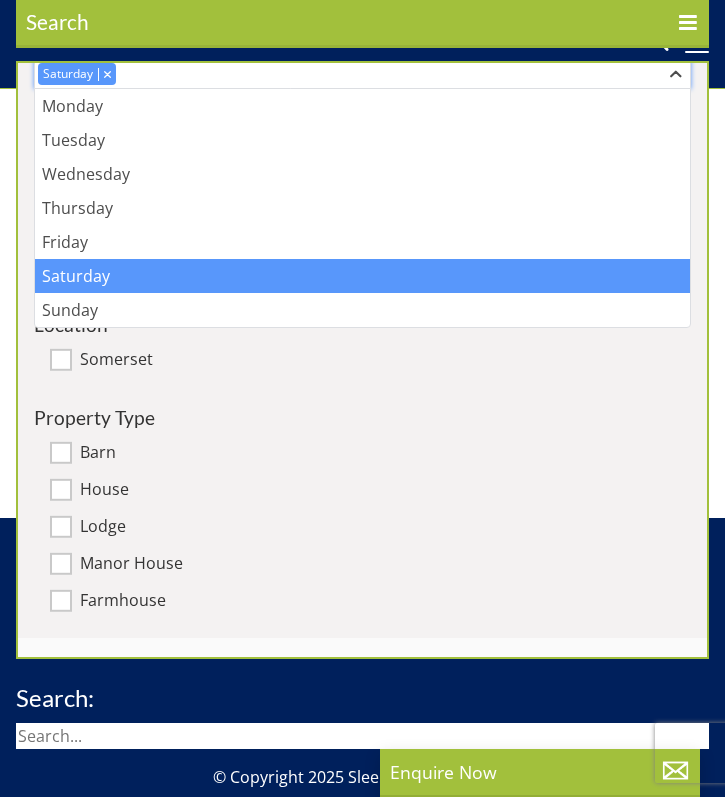 click 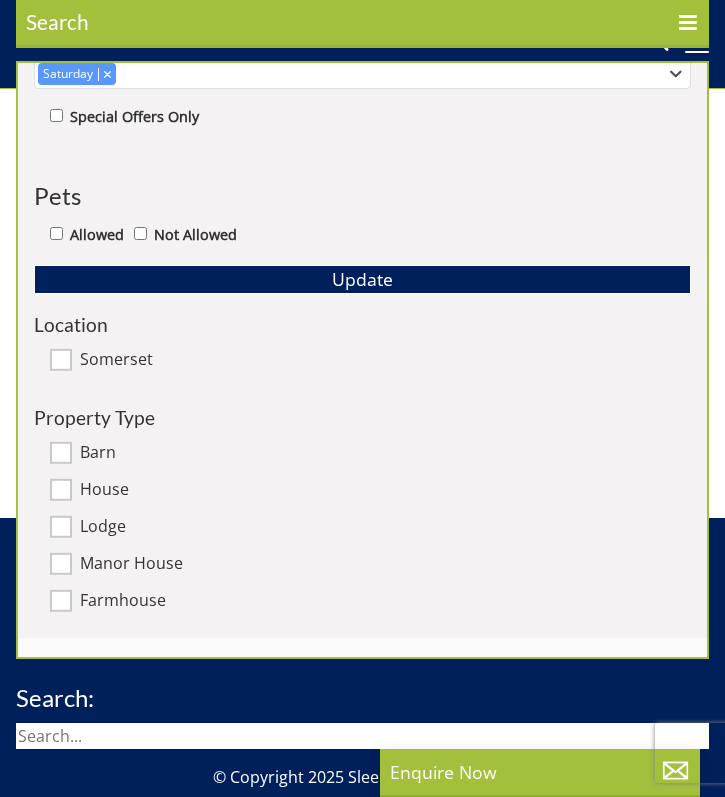 click on "Search" at bounding box center (362, 24) 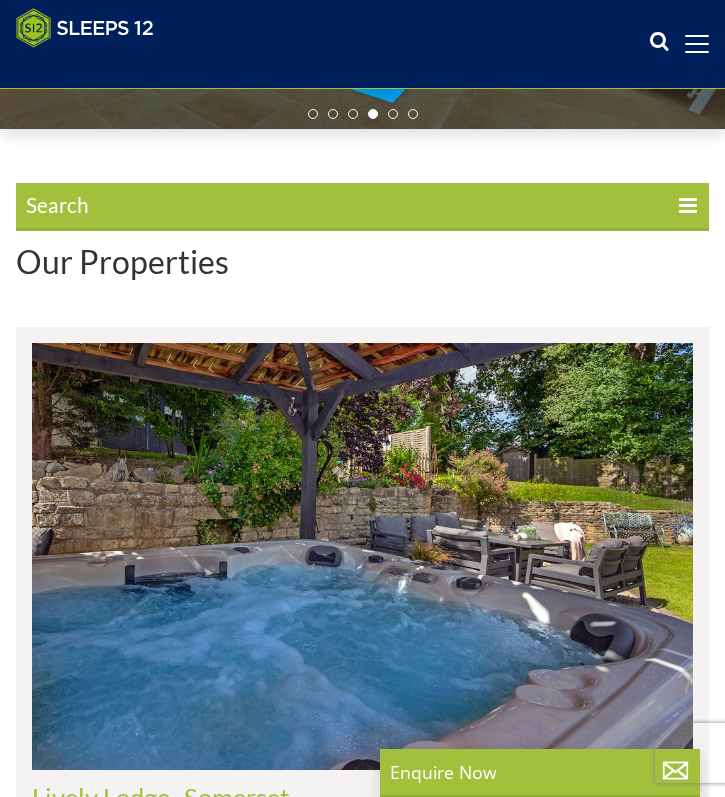 scroll, scrollTop: 296, scrollLeft: 0, axis: vertical 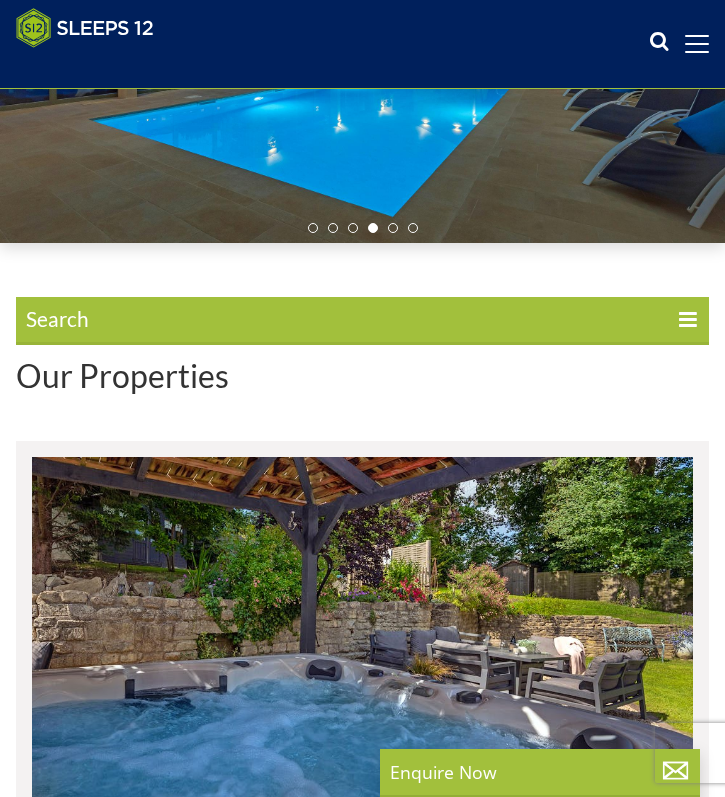 click on "Search" at bounding box center (362, 321) 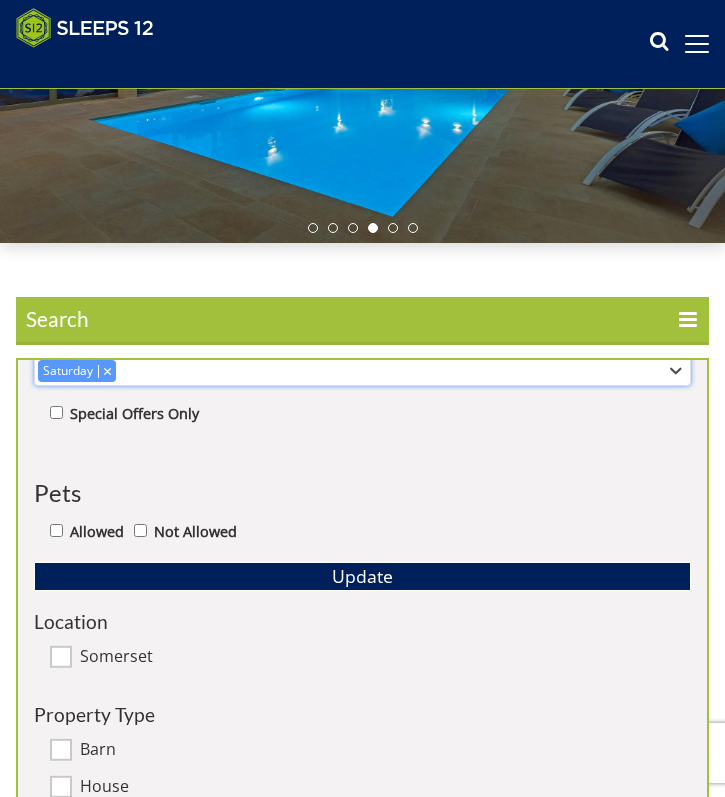 click 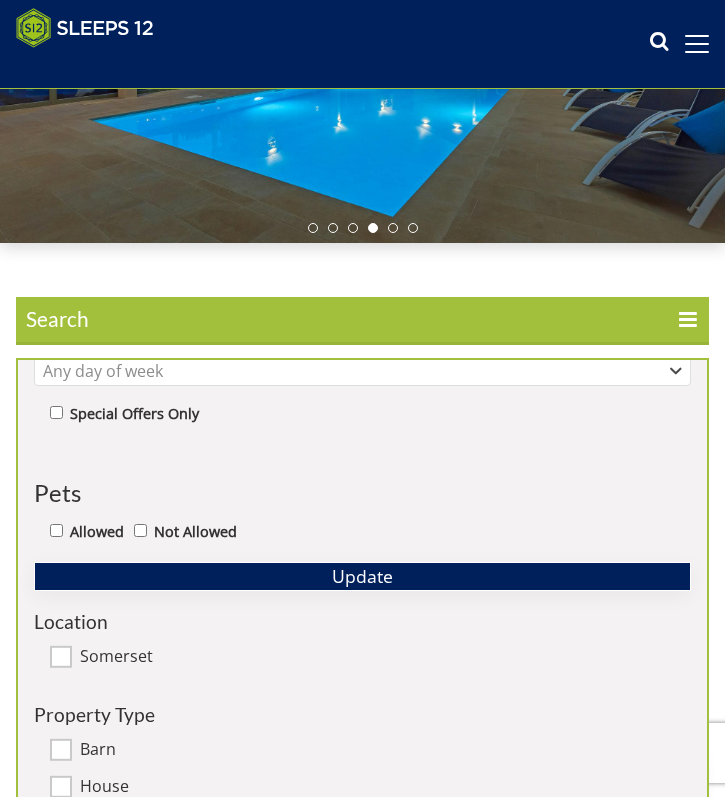 click on "Update" at bounding box center [362, 576] 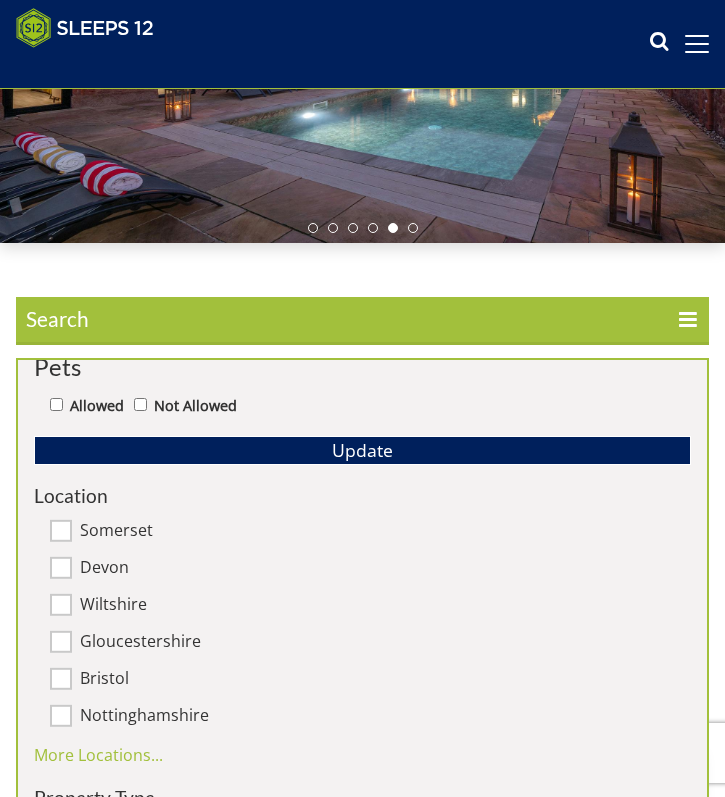 scroll, scrollTop: 470, scrollLeft: 0, axis: vertical 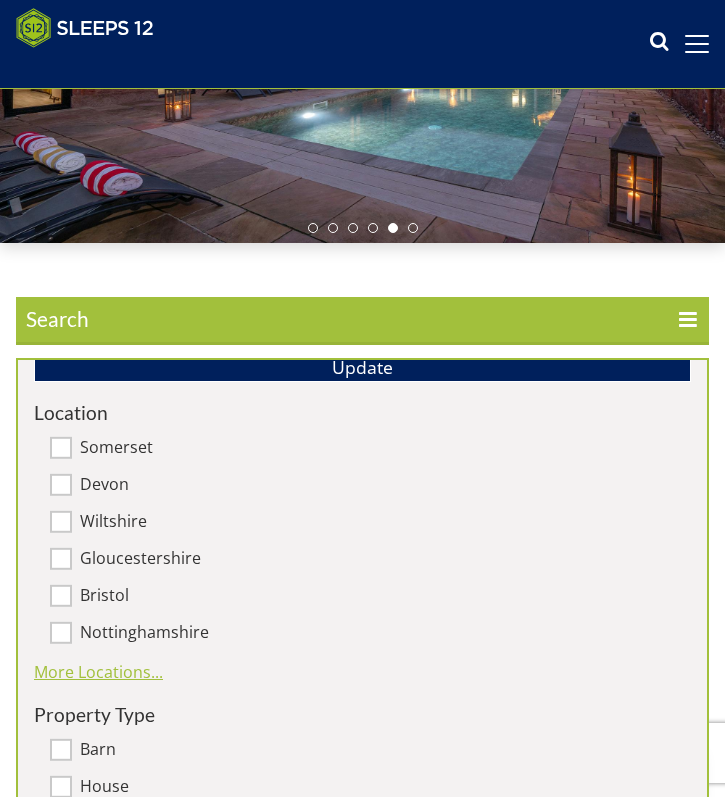 click on "More Locations..." at bounding box center (98, 672) 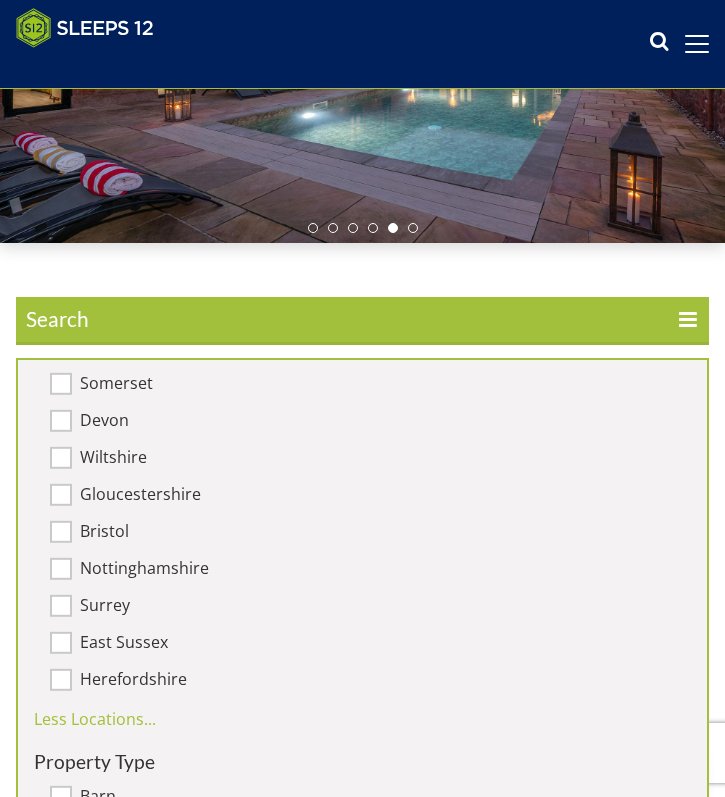 scroll, scrollTop: 581, scrollLeft: 0, axis: vertical 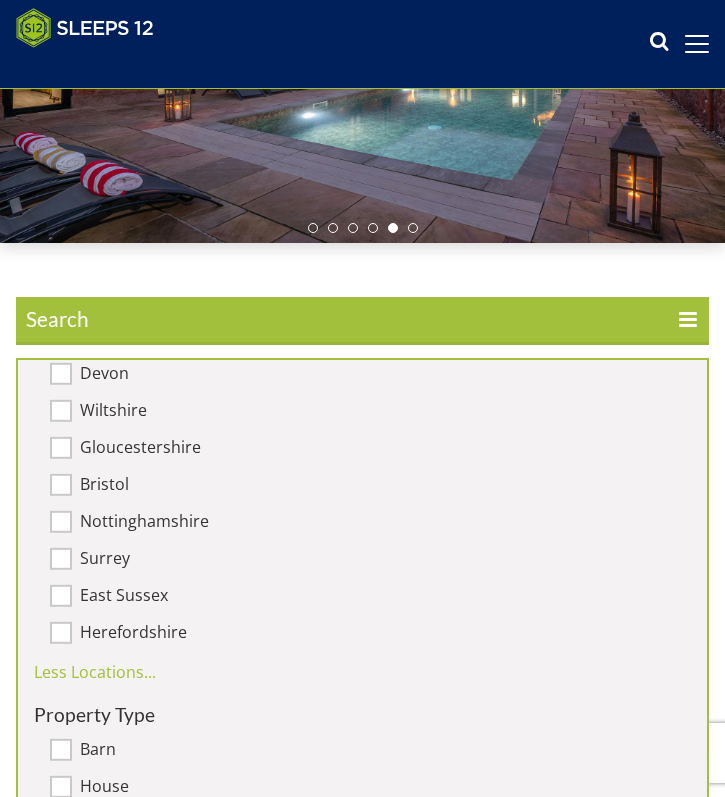 click on "Surrey" at bounding box center [61, 559] 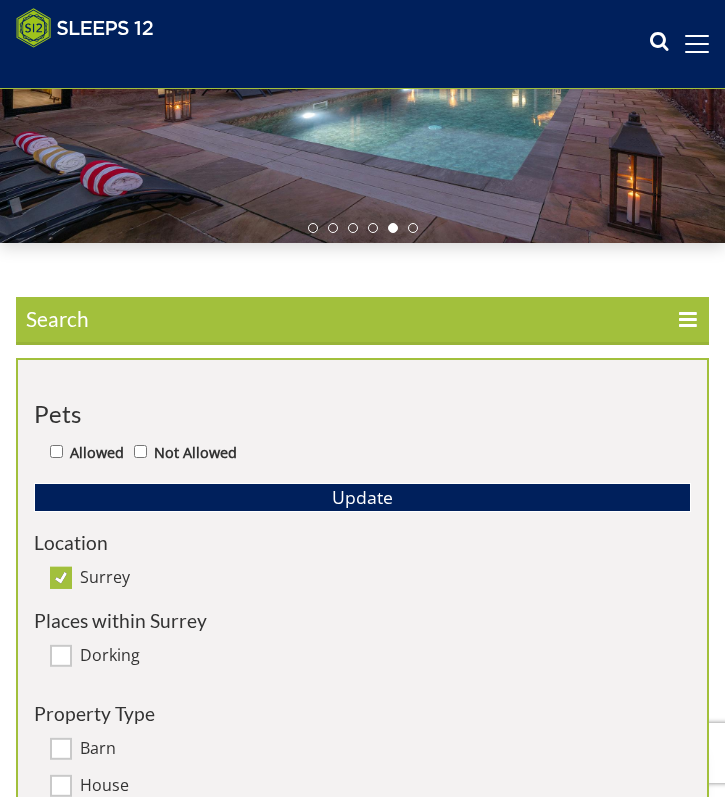 scroll, scrollTop: 339, scrollLeft: 0, axis: vertical 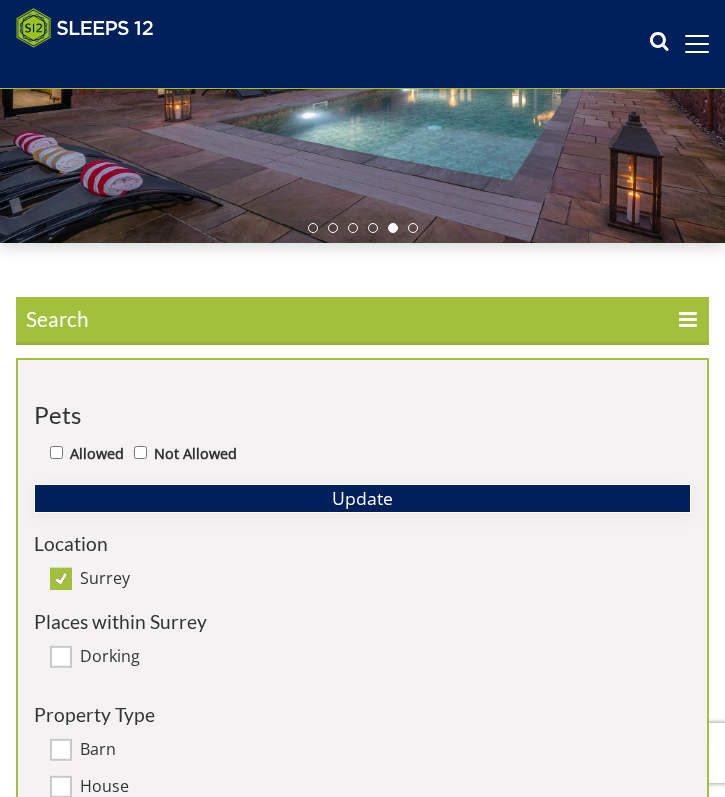click on "Update" at bounding box center [362, 498] 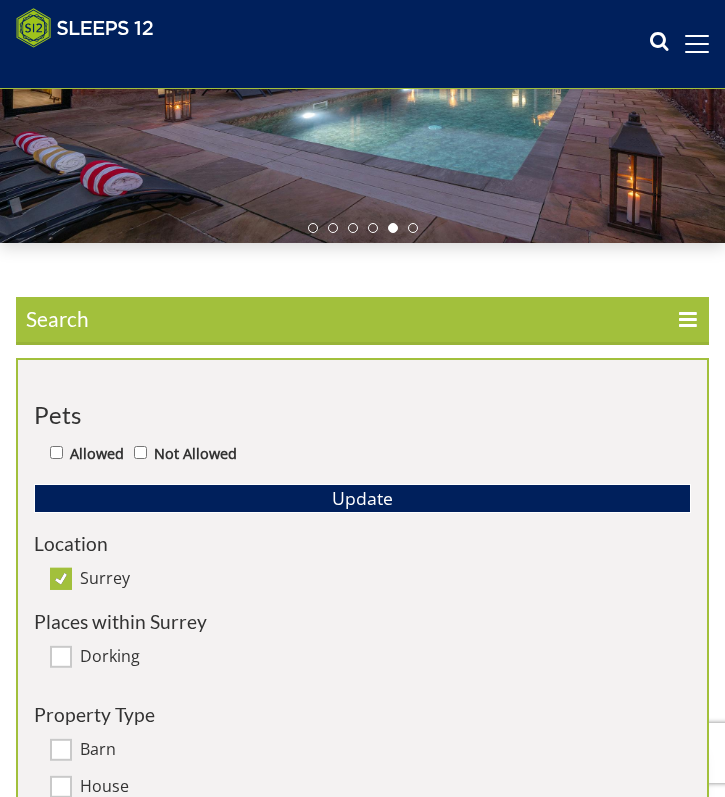 click at bounding box center [362, 40] 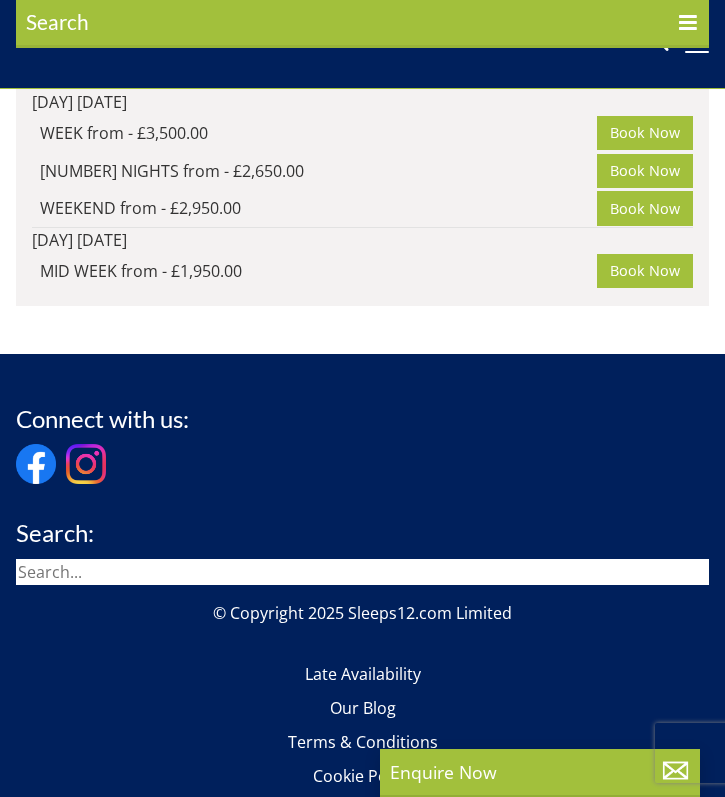 scroll, scrollTop: 1436, scrollLeft: 0, axis: vertical 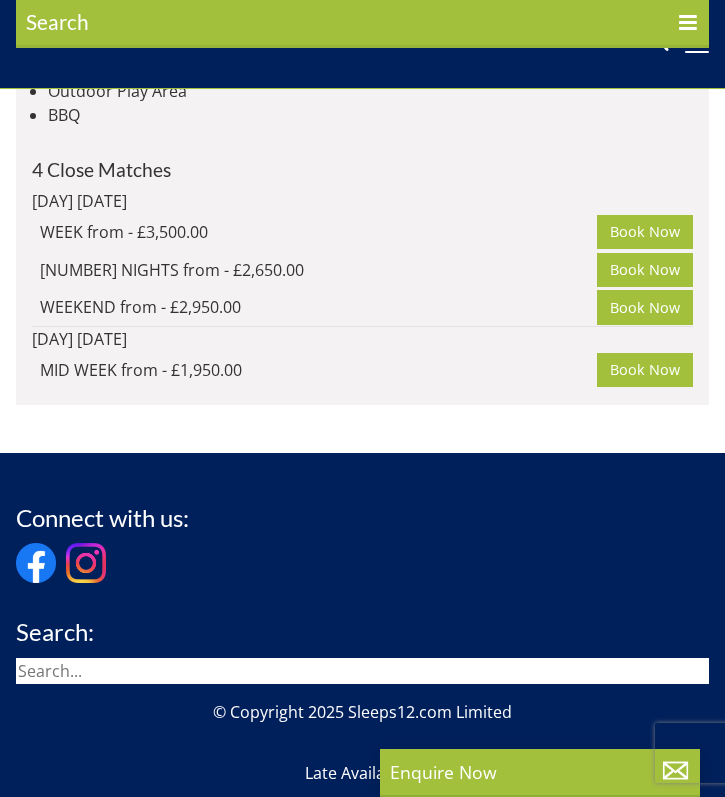click on "Garden Court" at bounding box center (109, -112) 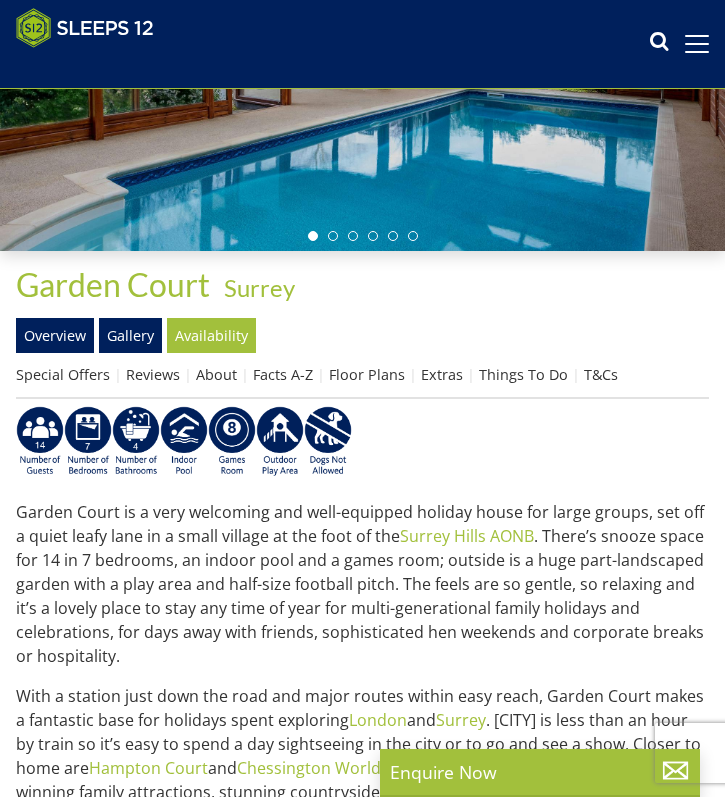 scroll, scrollTop: 407, scrollLeft: 0, axis: vertical 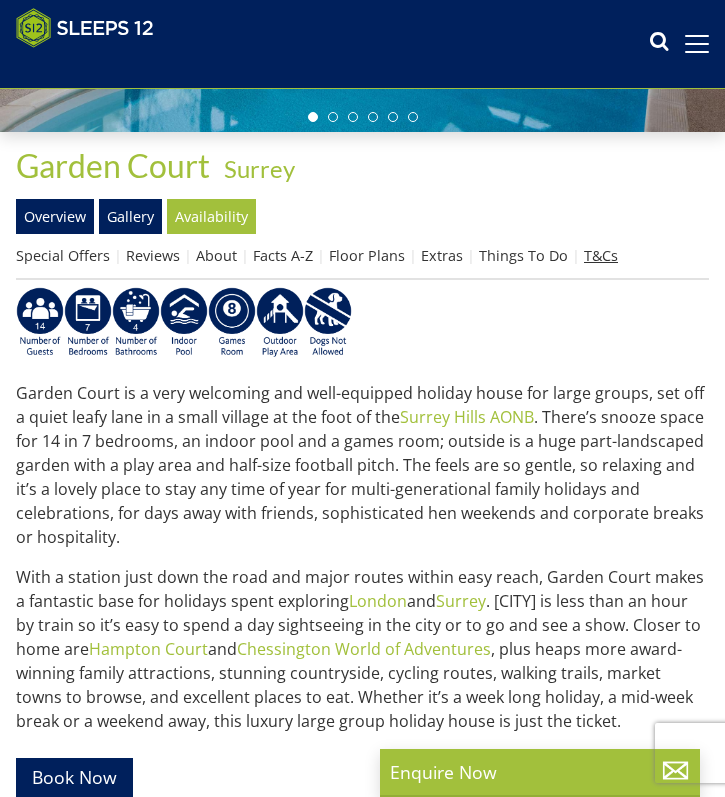 click on "T&Cs" at bounding box center [601, 255] 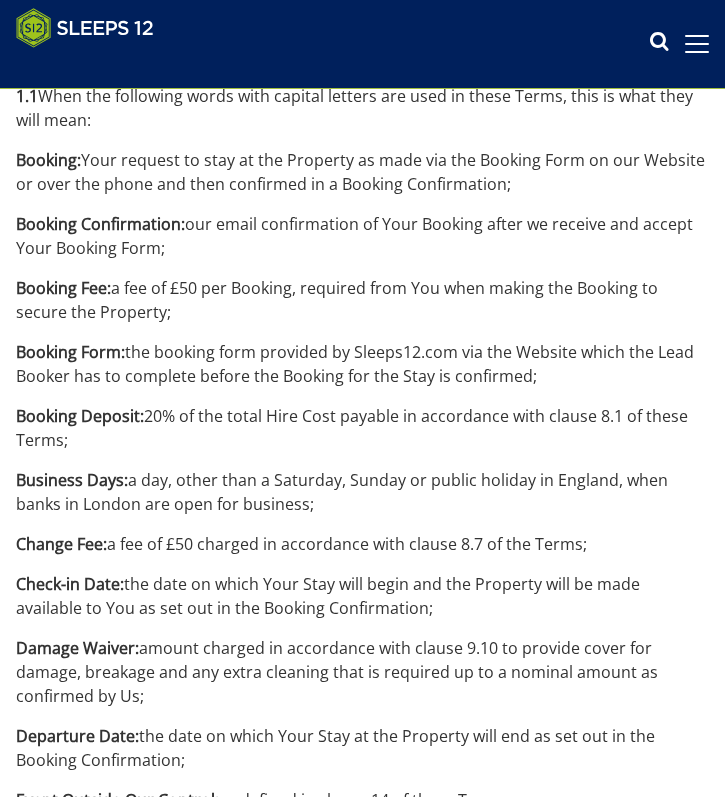 scroll, scrollTop: 0, scrollLeft: 0, axis: both 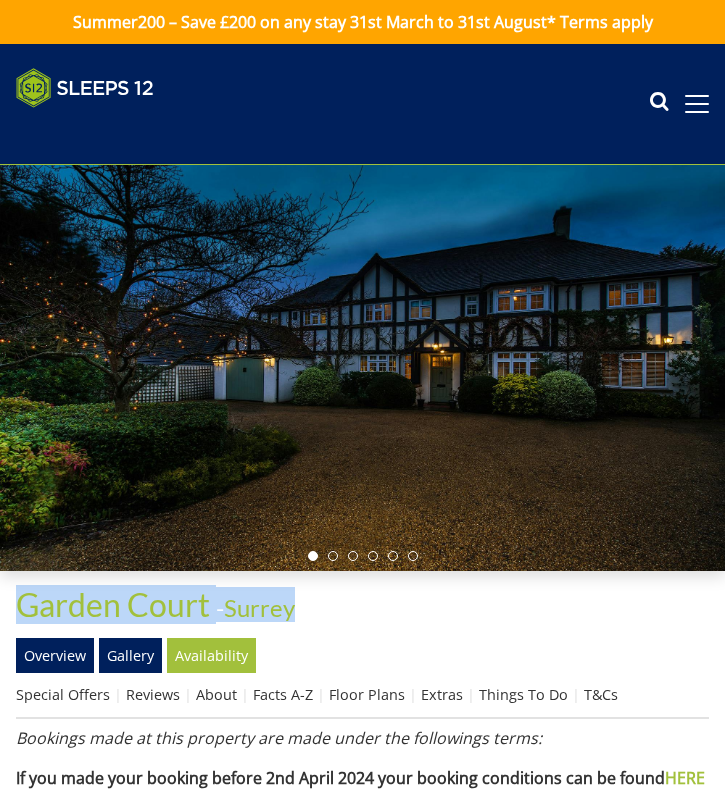 drag, startPoint x: 8, startPoint y: 615, endPoint x: 348, endPoint y: 615, distance: 340 